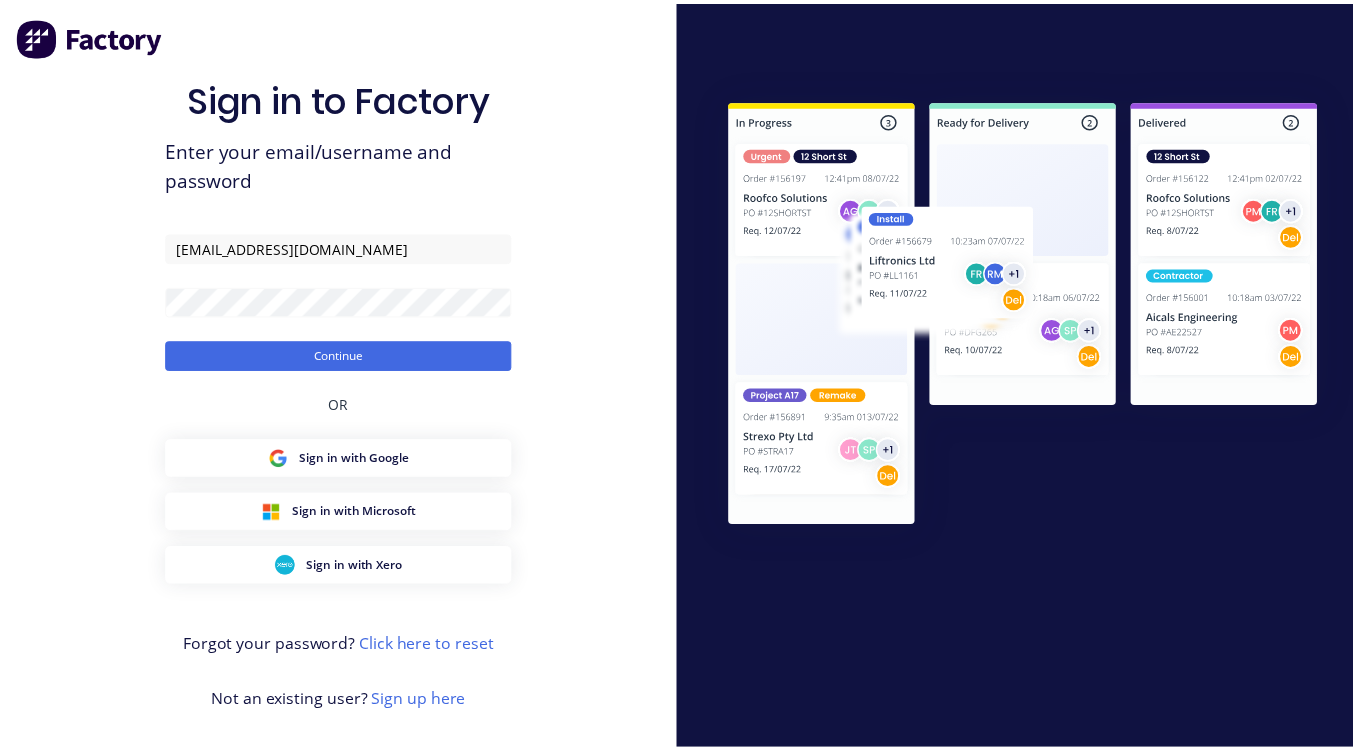 scroll, scrollTop: 0, scrollLeft: 0, axis: both 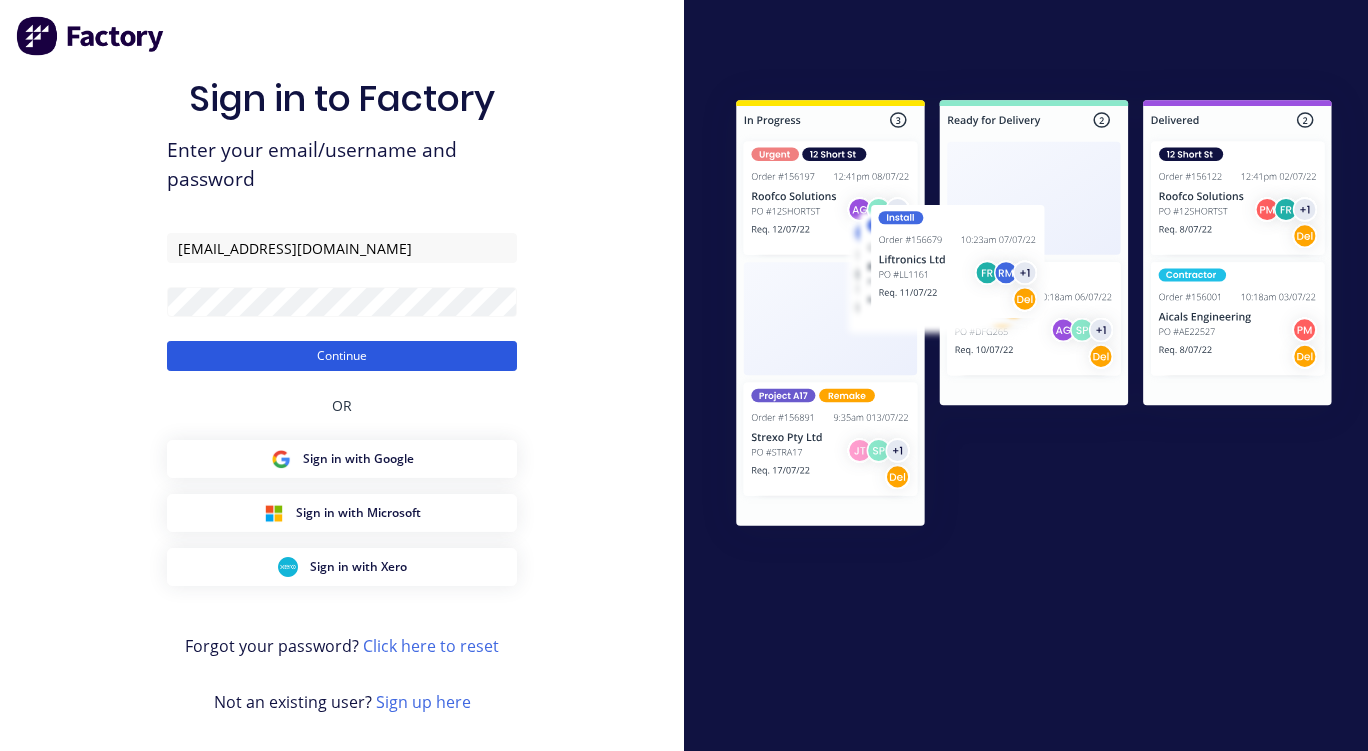 click on "Continue" at bounding box center (342, 356) 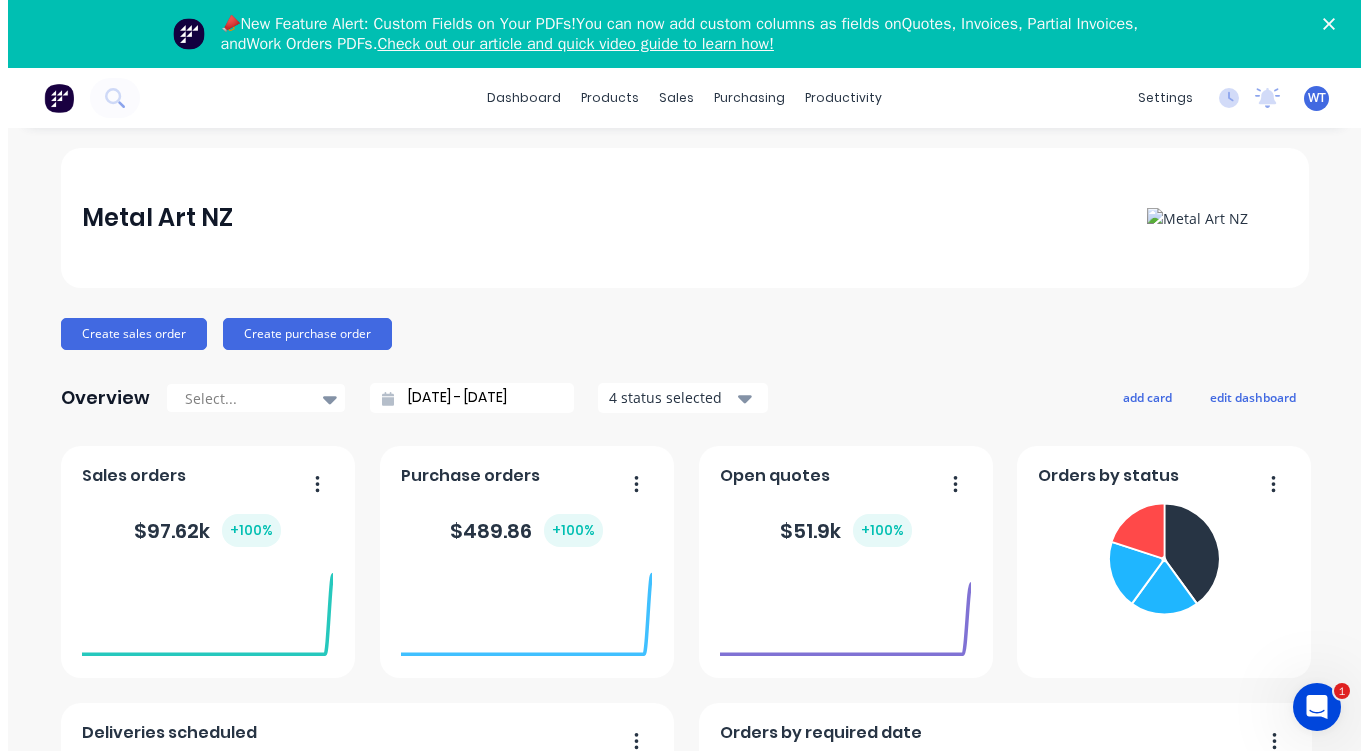 scroll, scrollTop: 0, scrollLeft: 0, axis: both 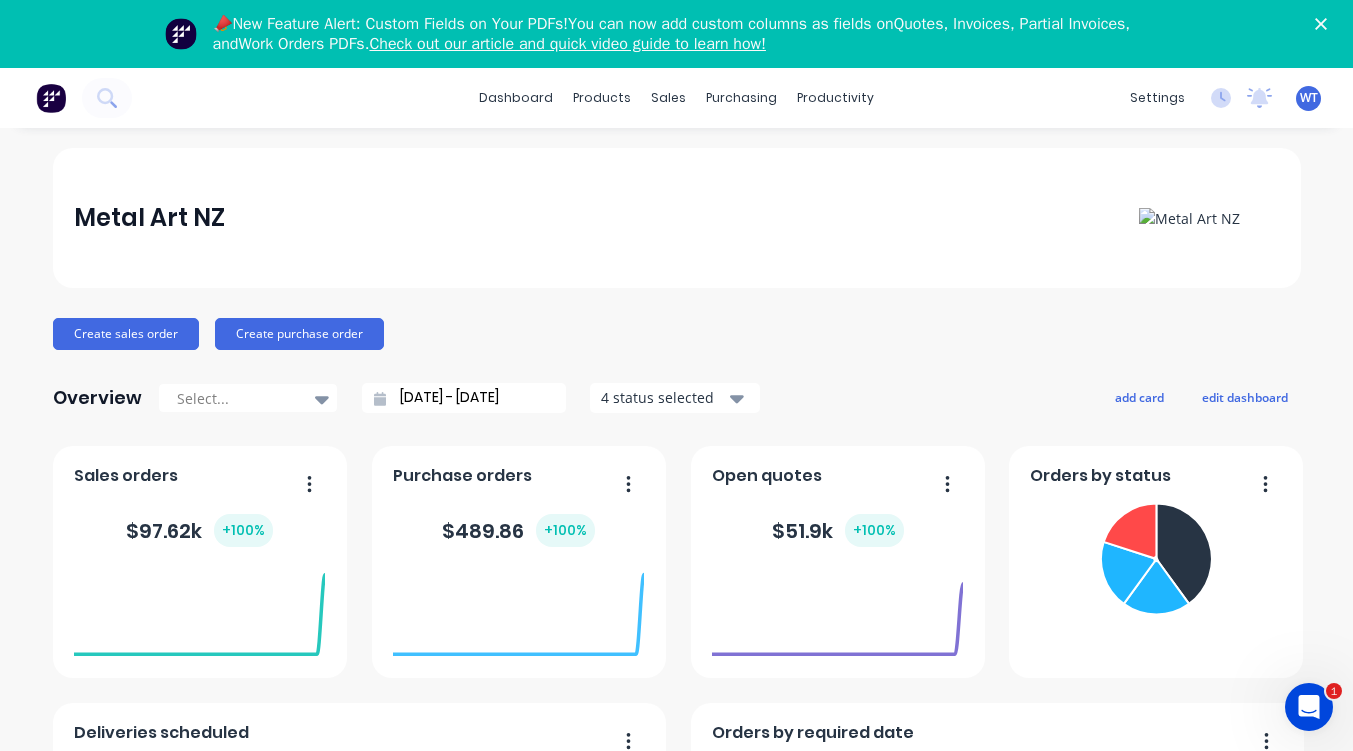 click on "📣New Feature Alert: Custom Fields on Your PDFs!  You can now add custom columns as fields on  Quotes, Invoices, Partial Invoices , and  Work Orders   PDFs .  Check out our article and quick video guide to learn how!" at bounding box center (693, 34) 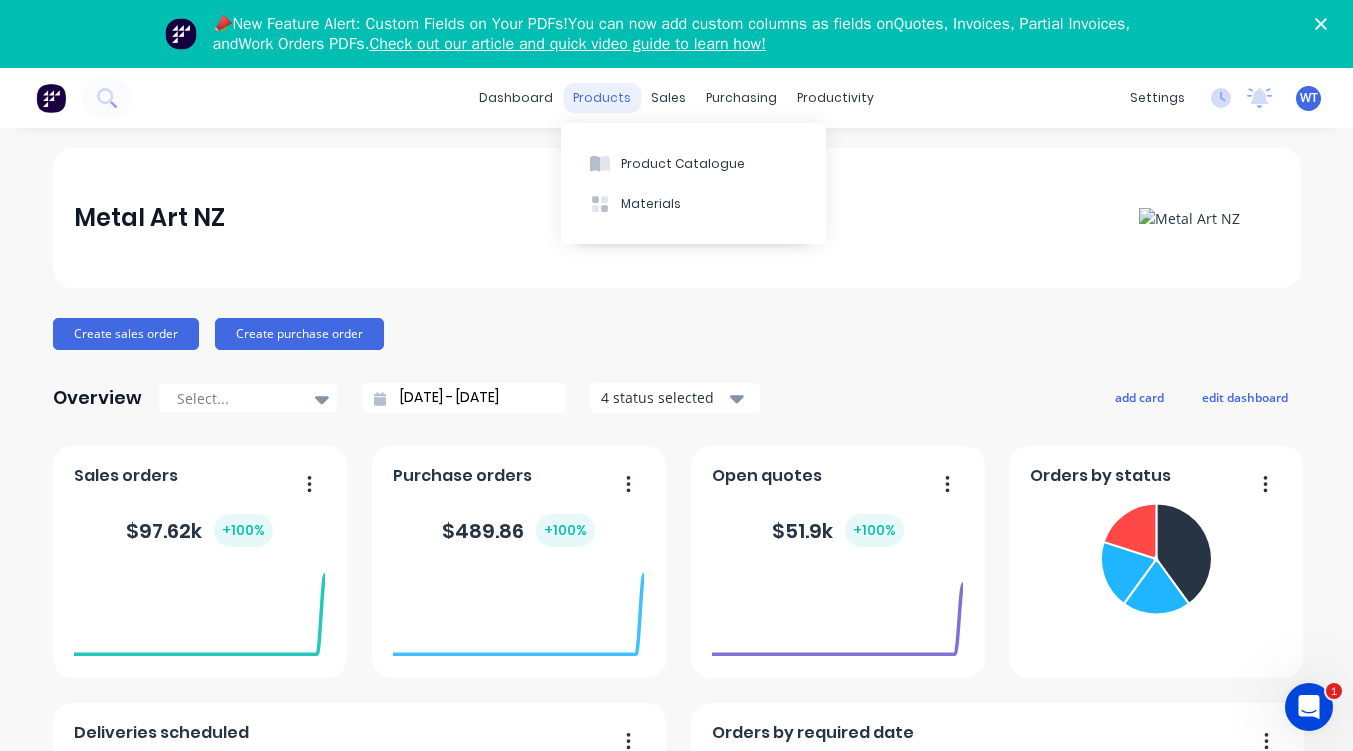 click on "products" at bounding box center (602, 98) 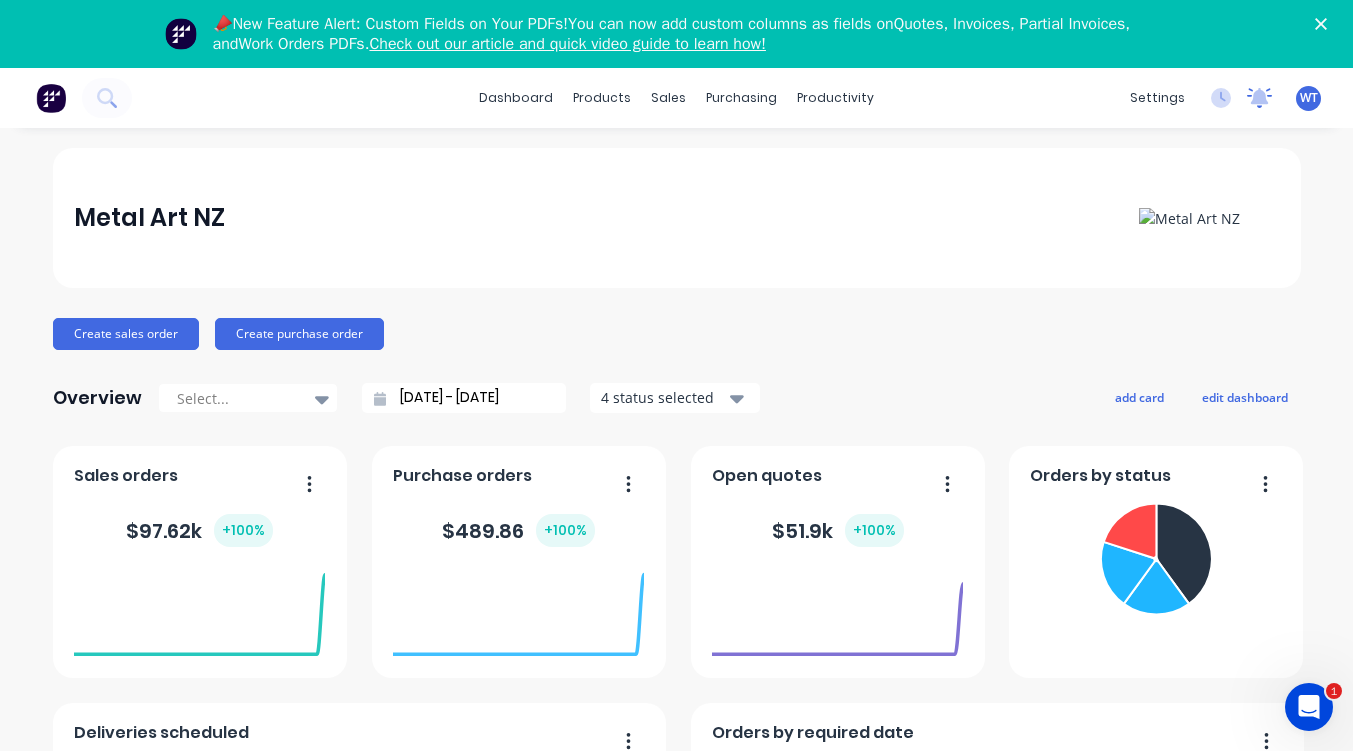 drag, startPoint x: 1240, startPoint y: 101, endPoint x: 1242, endPoint y: 90, distance: 11.18034 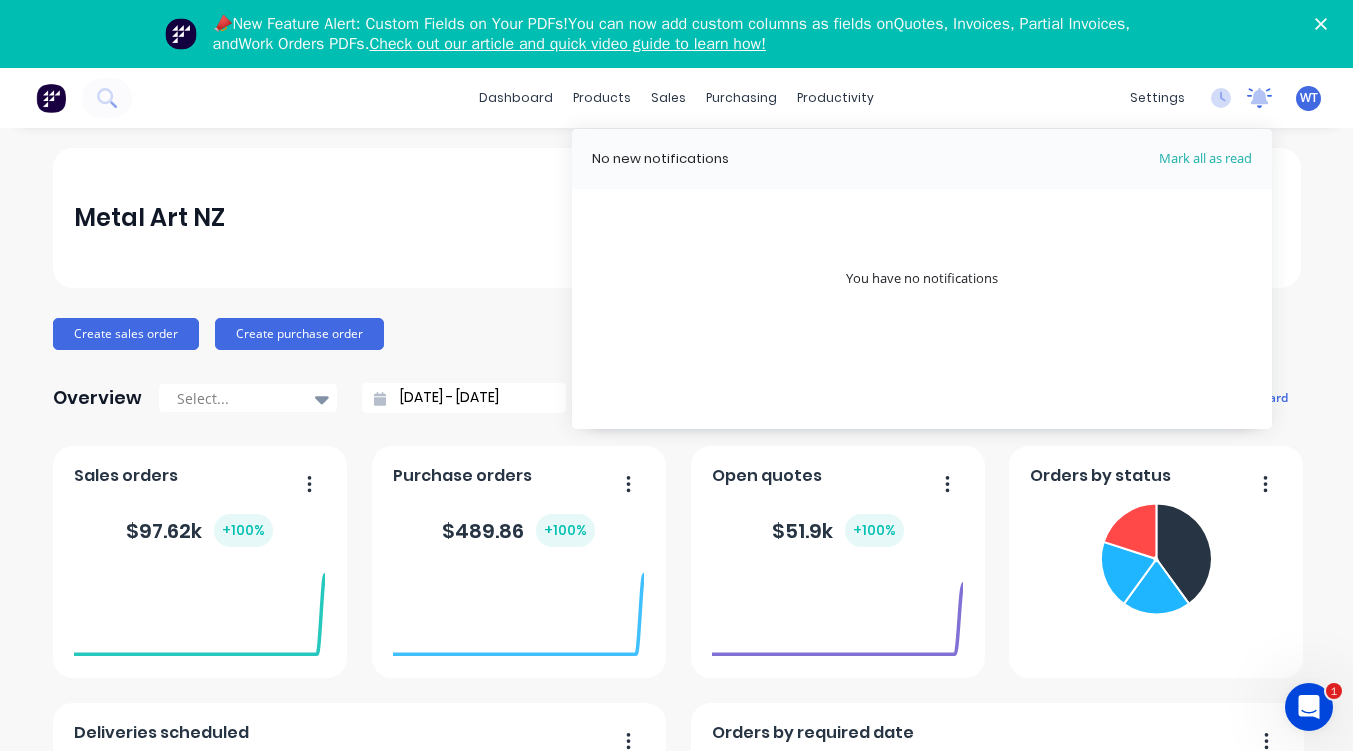 click 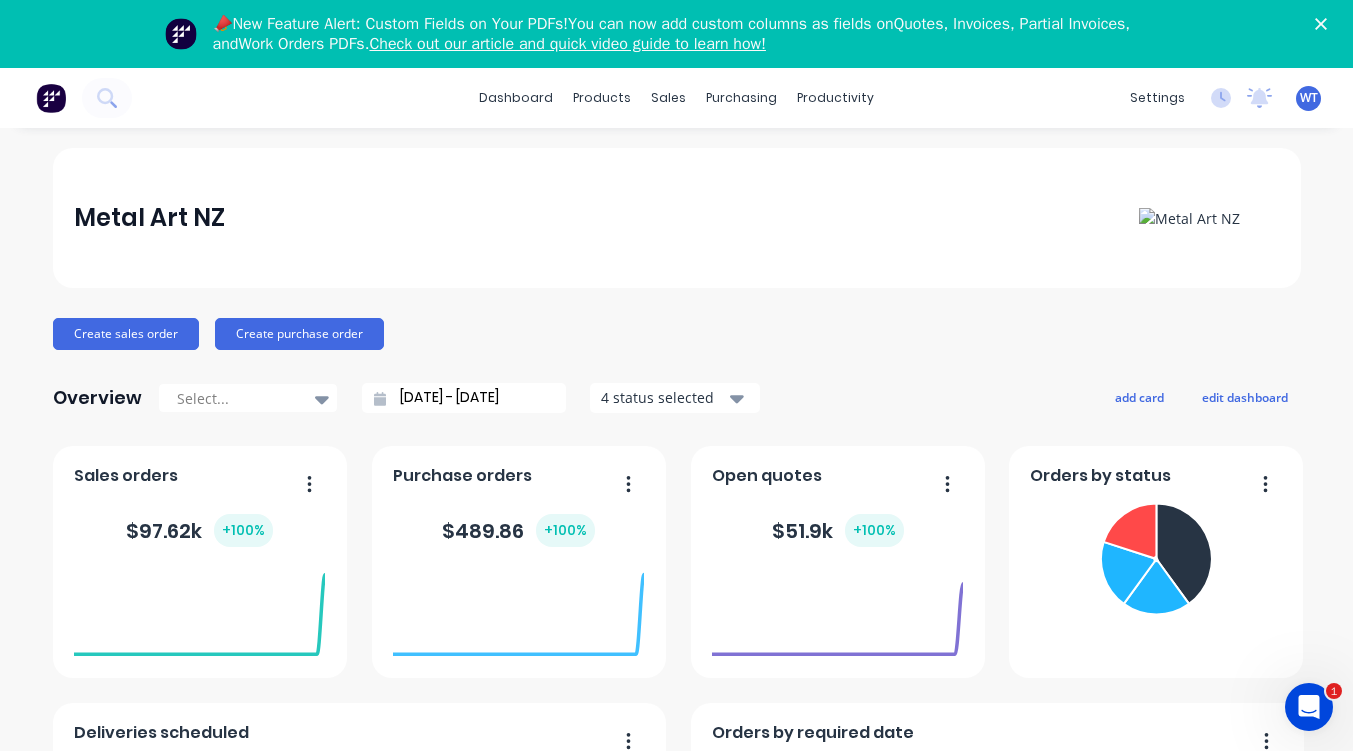 click on "Metal Art NZ" at bounding box center (676, 218) 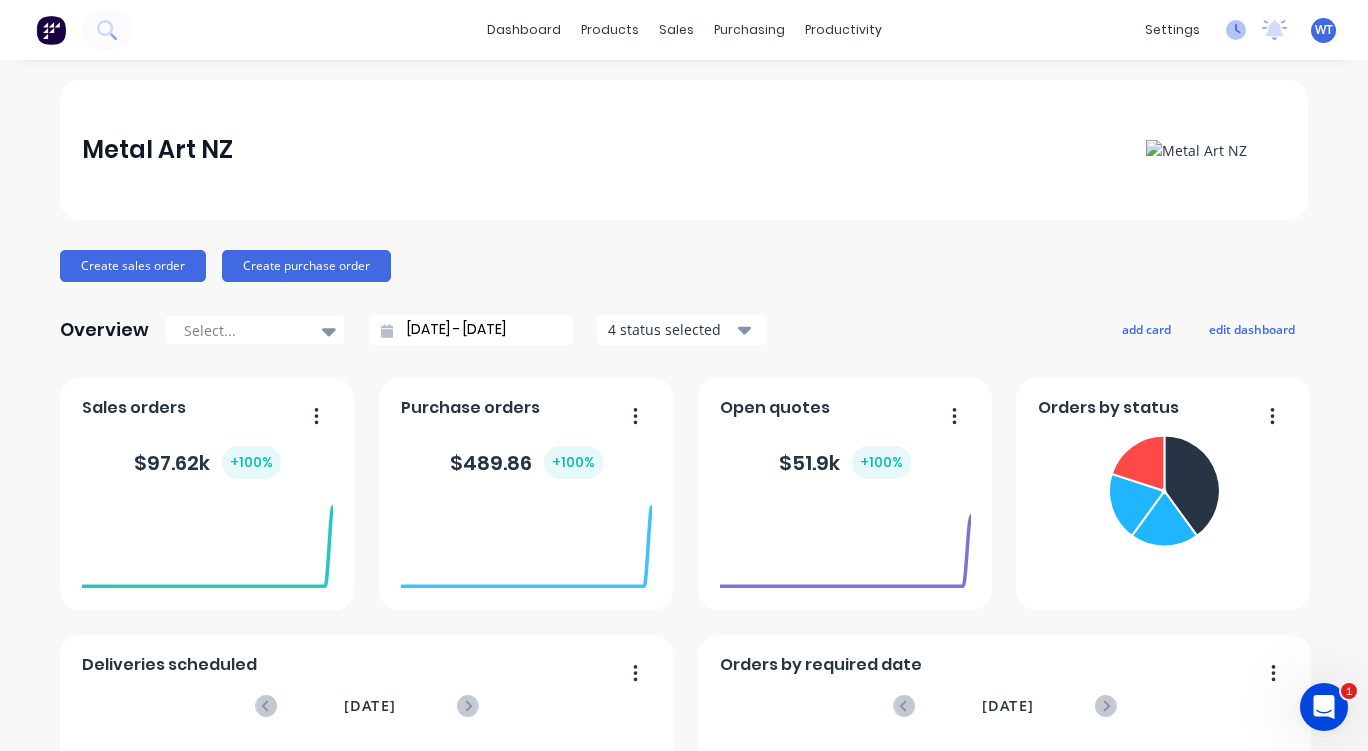 click 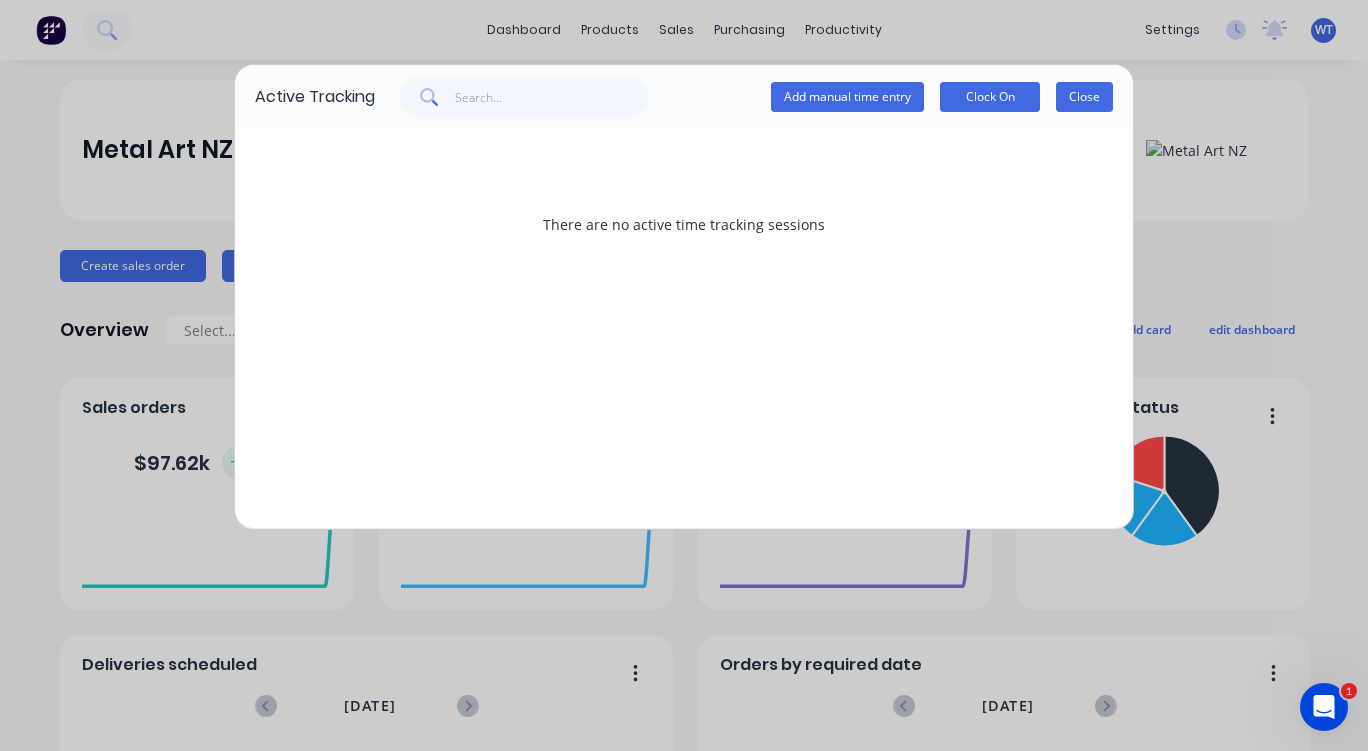 click on "Close" at bounding box center (1084, 97) 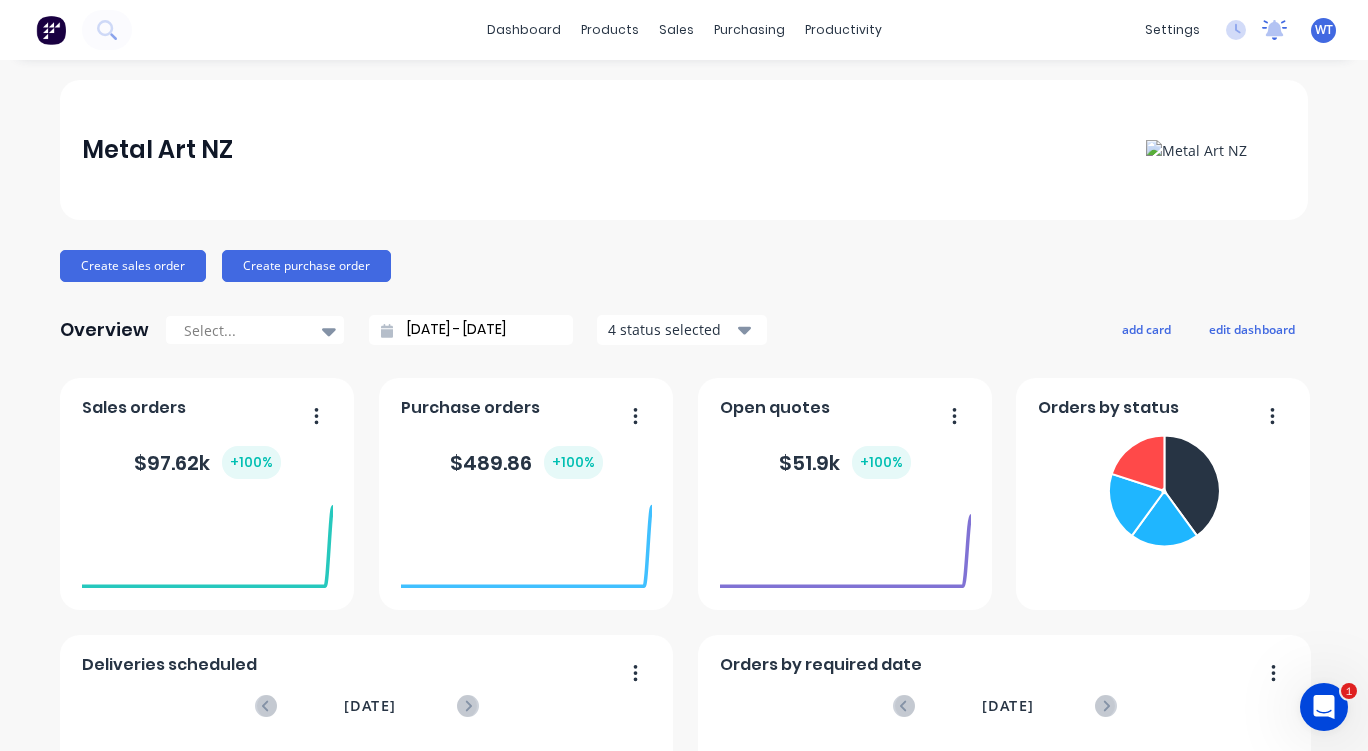 click 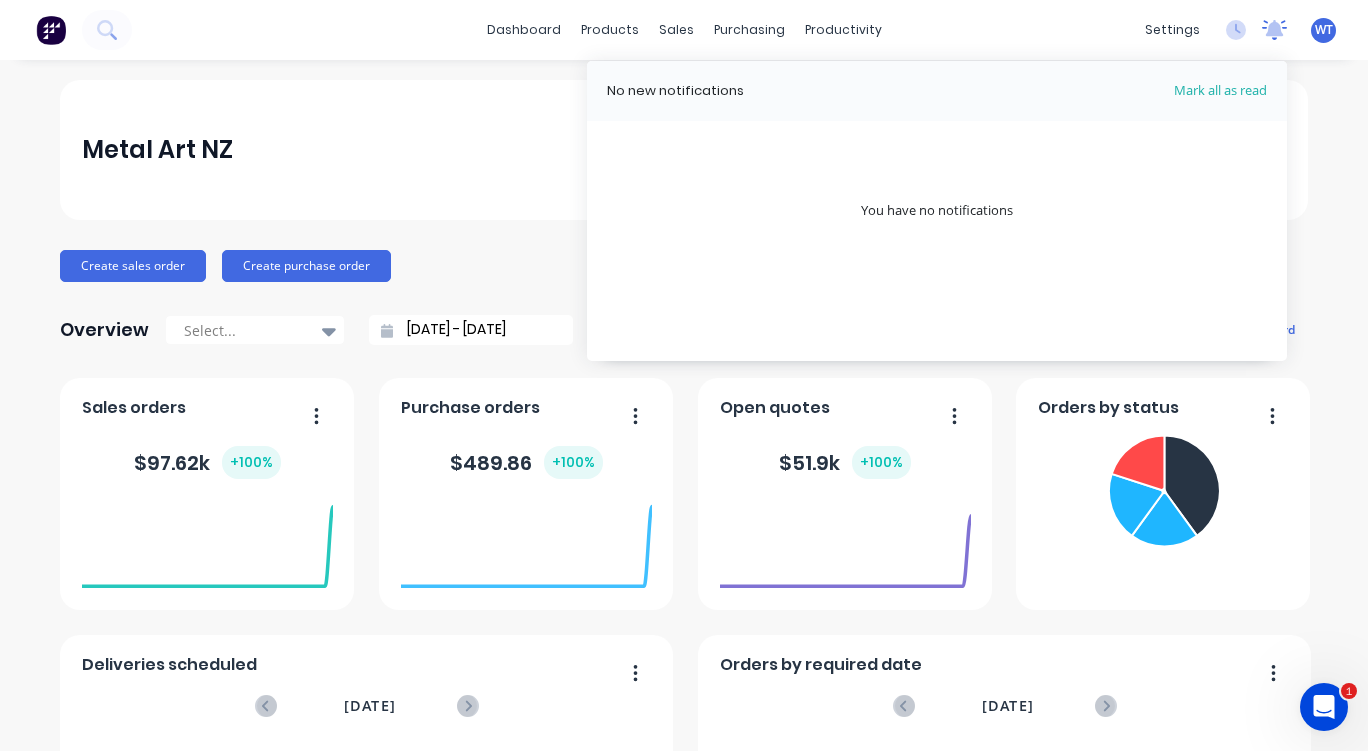 click 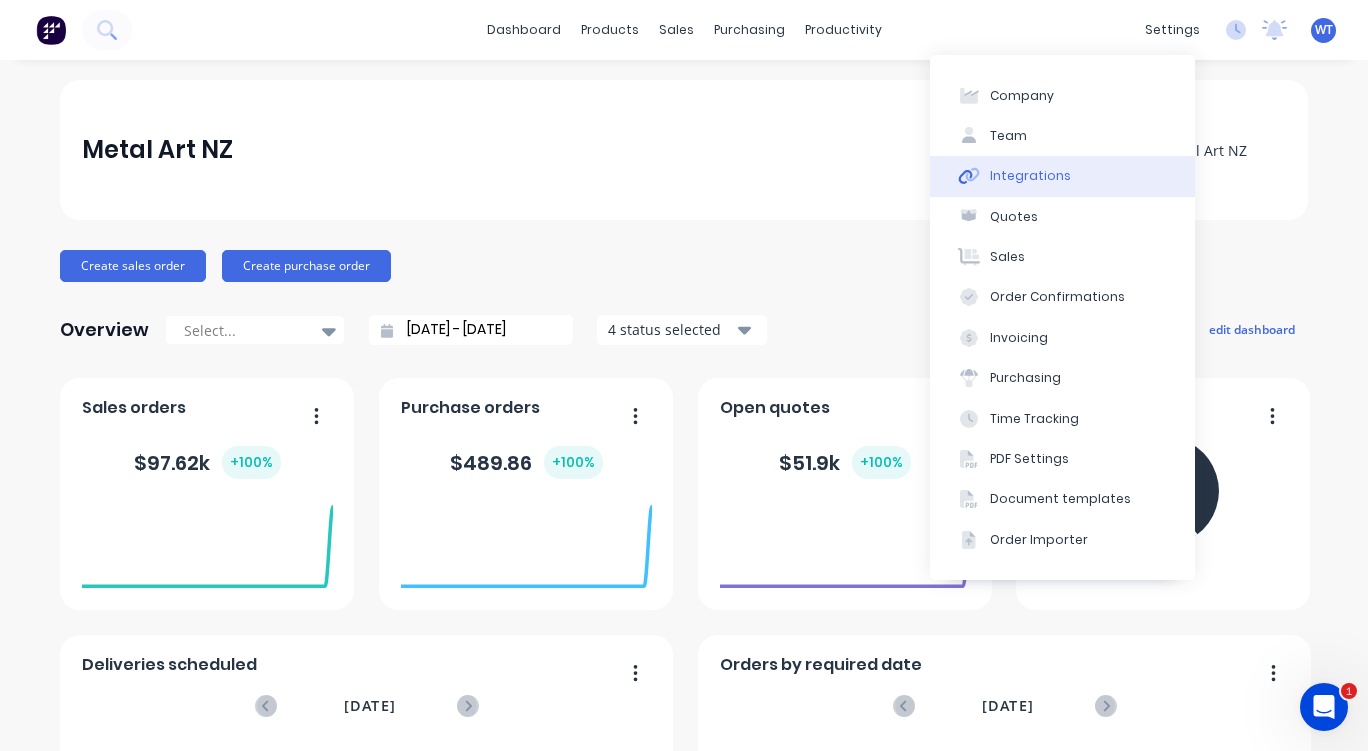 click on "Integrations" at bounding box center (1030, 176) 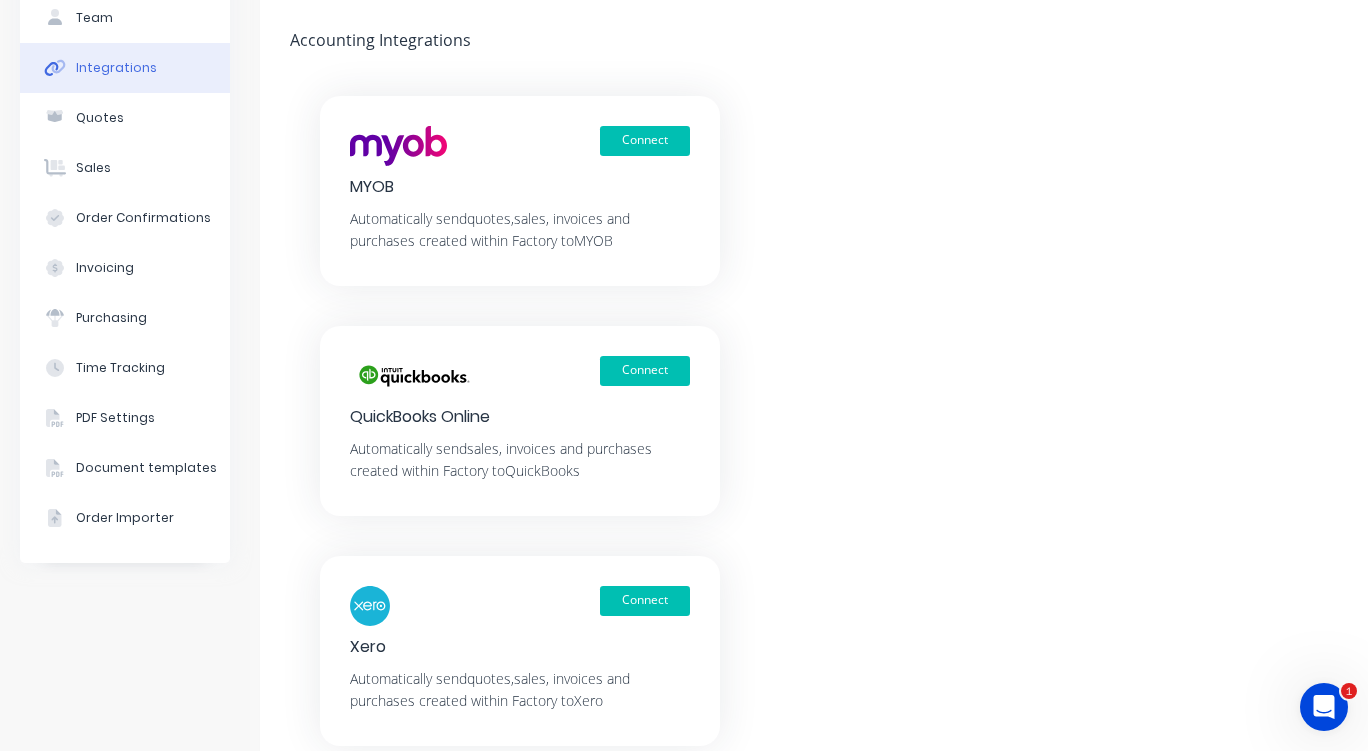 scroll, scrollTop: 236, scrollLeft: 0, axis: vertical 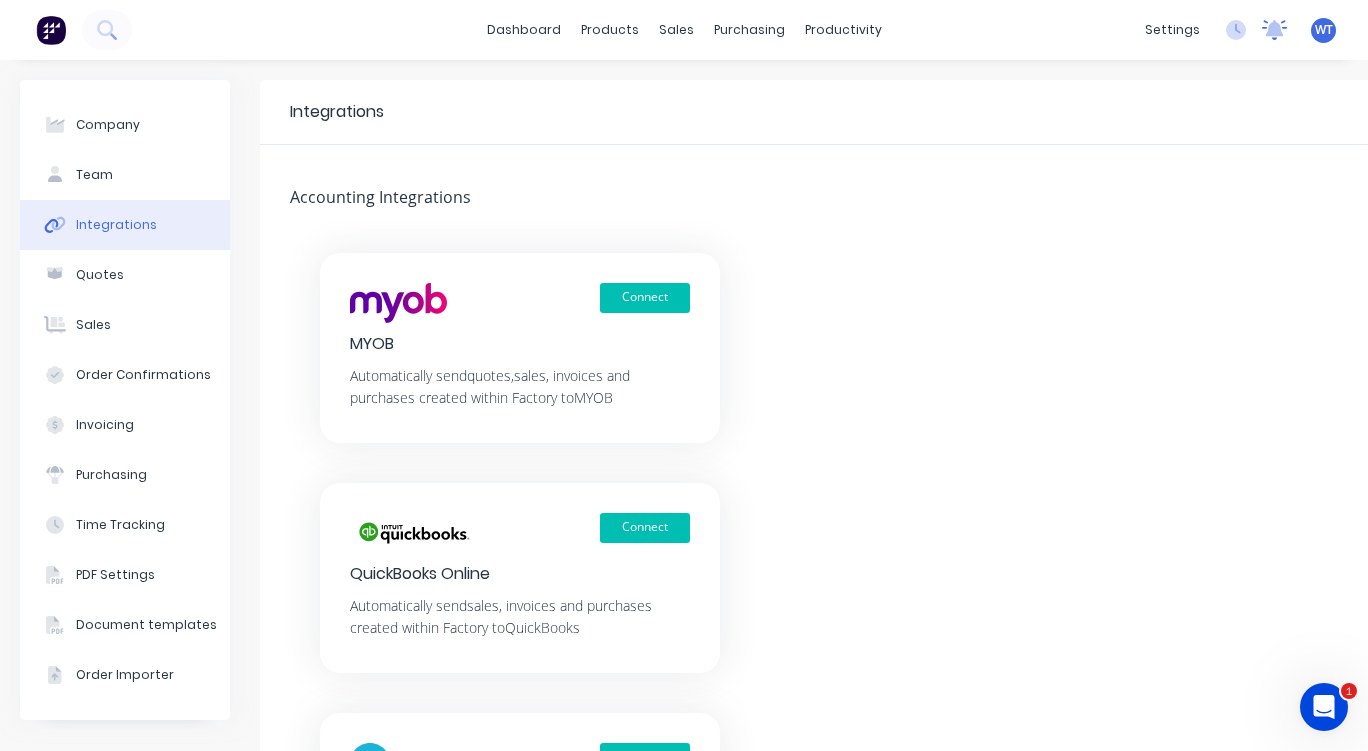 click 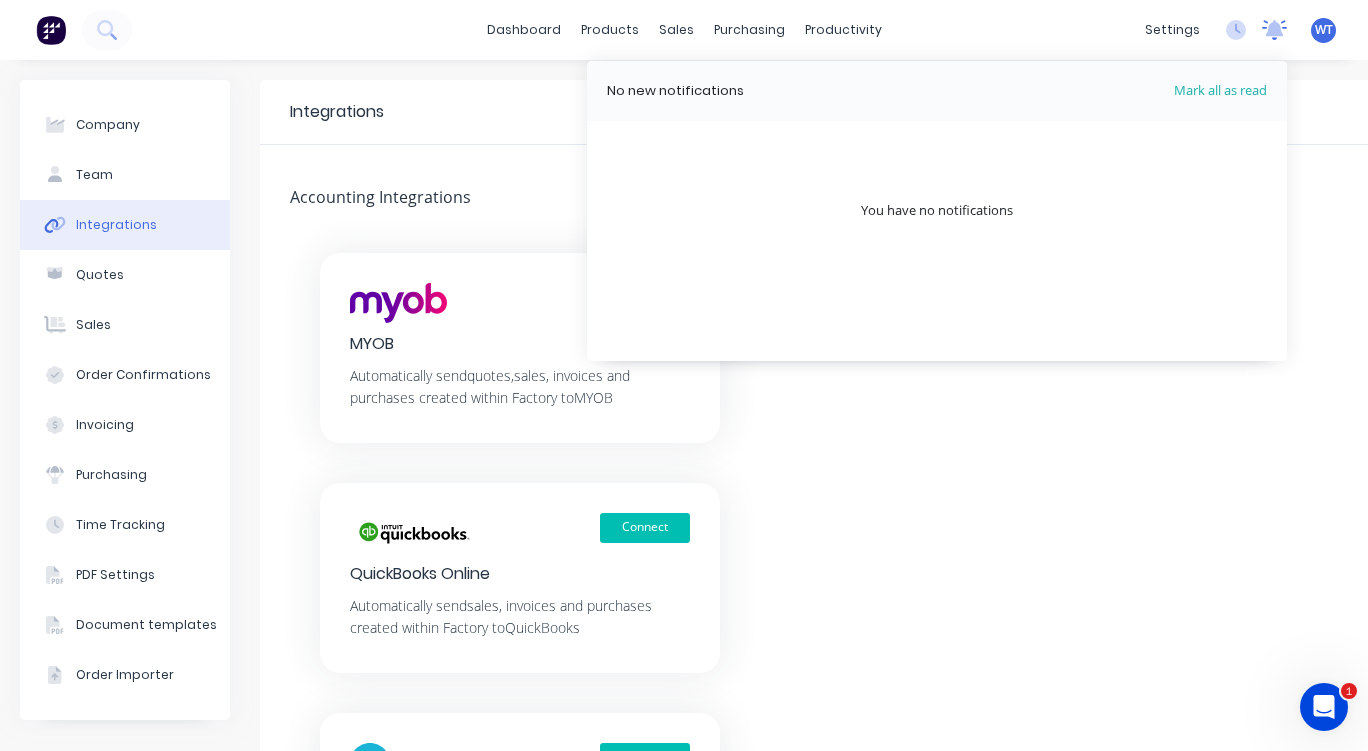 click 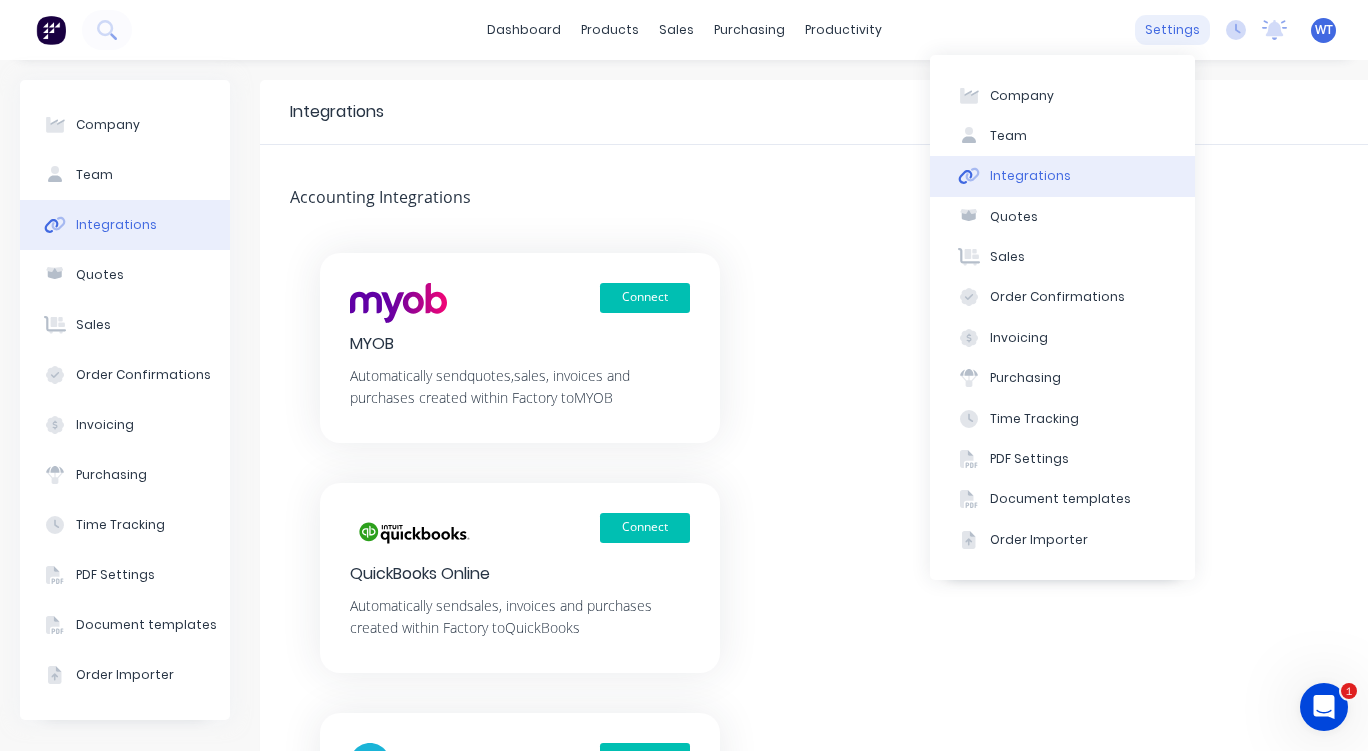 click on "settings" at bounding box center (1172, 30) 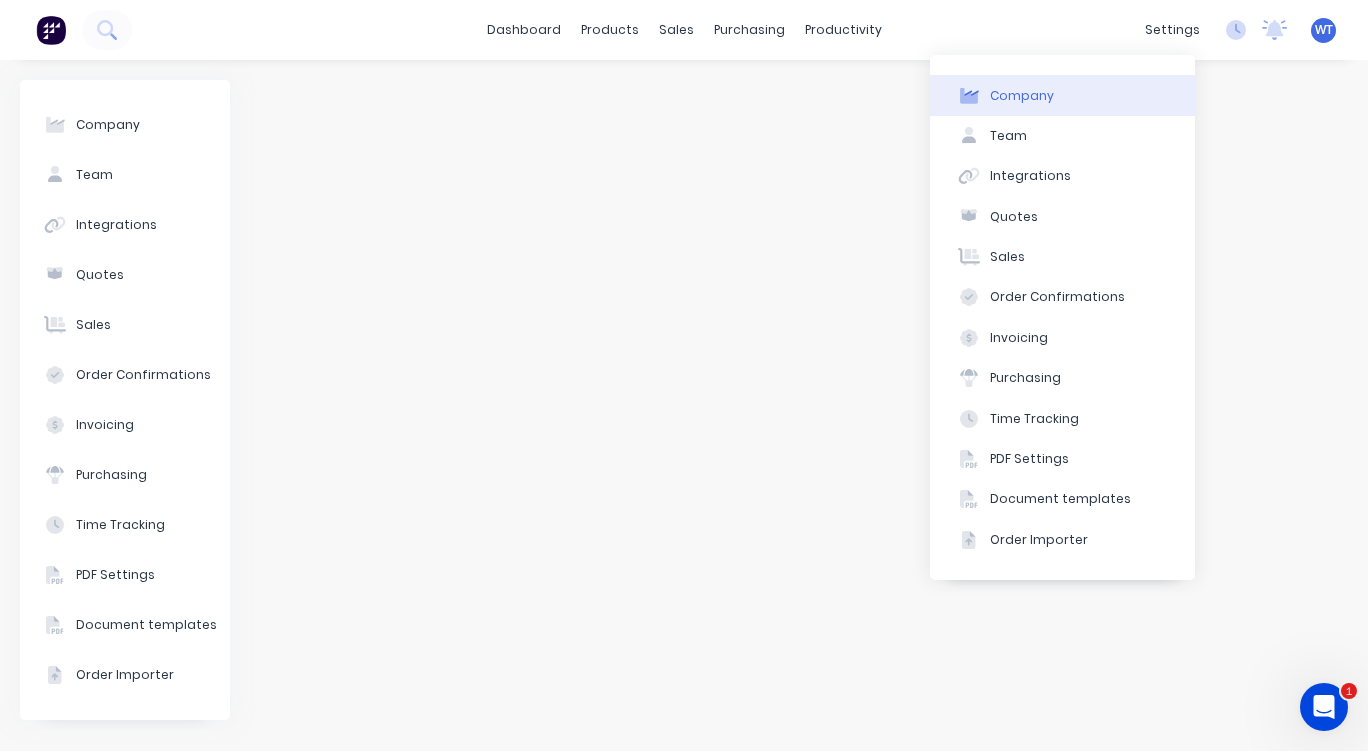 click on "Company" at bounding box center [1062, 95] 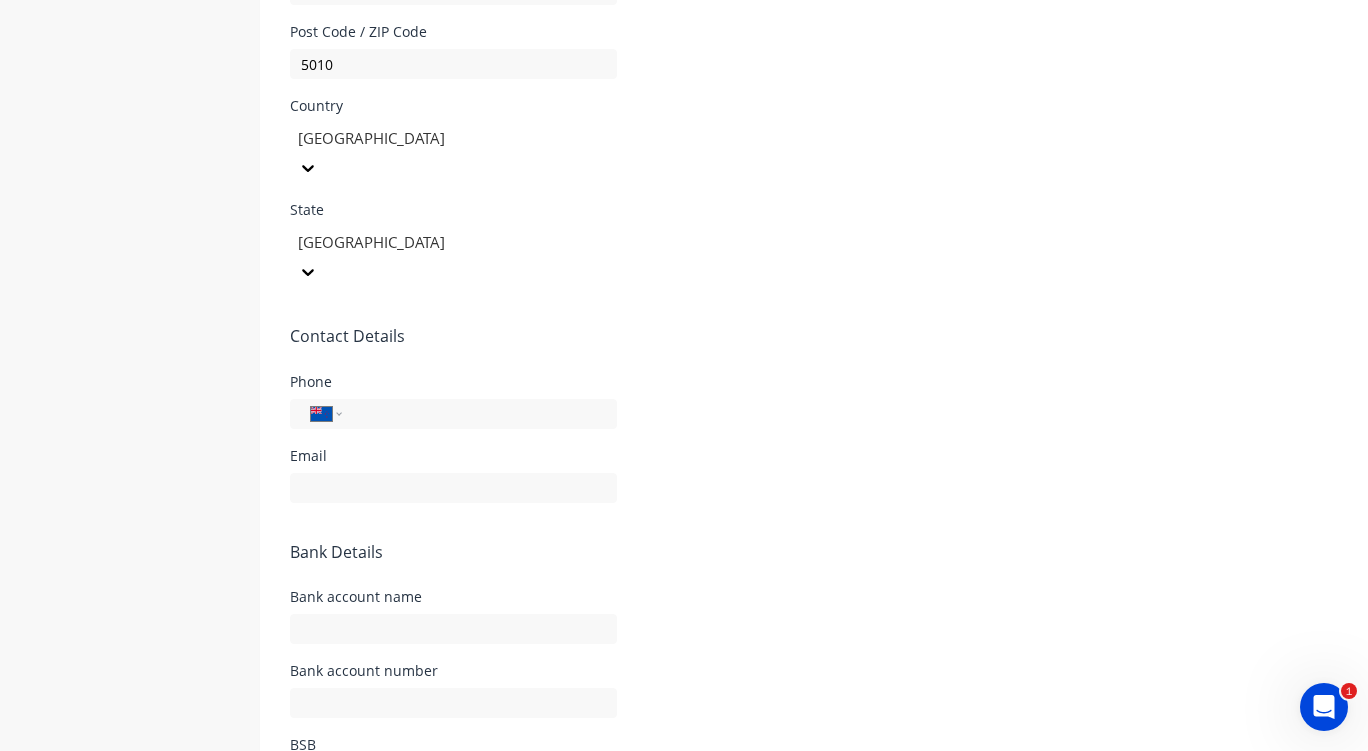 scroll, scrollTop: 996, scrollLeft: 0, axis: vertical 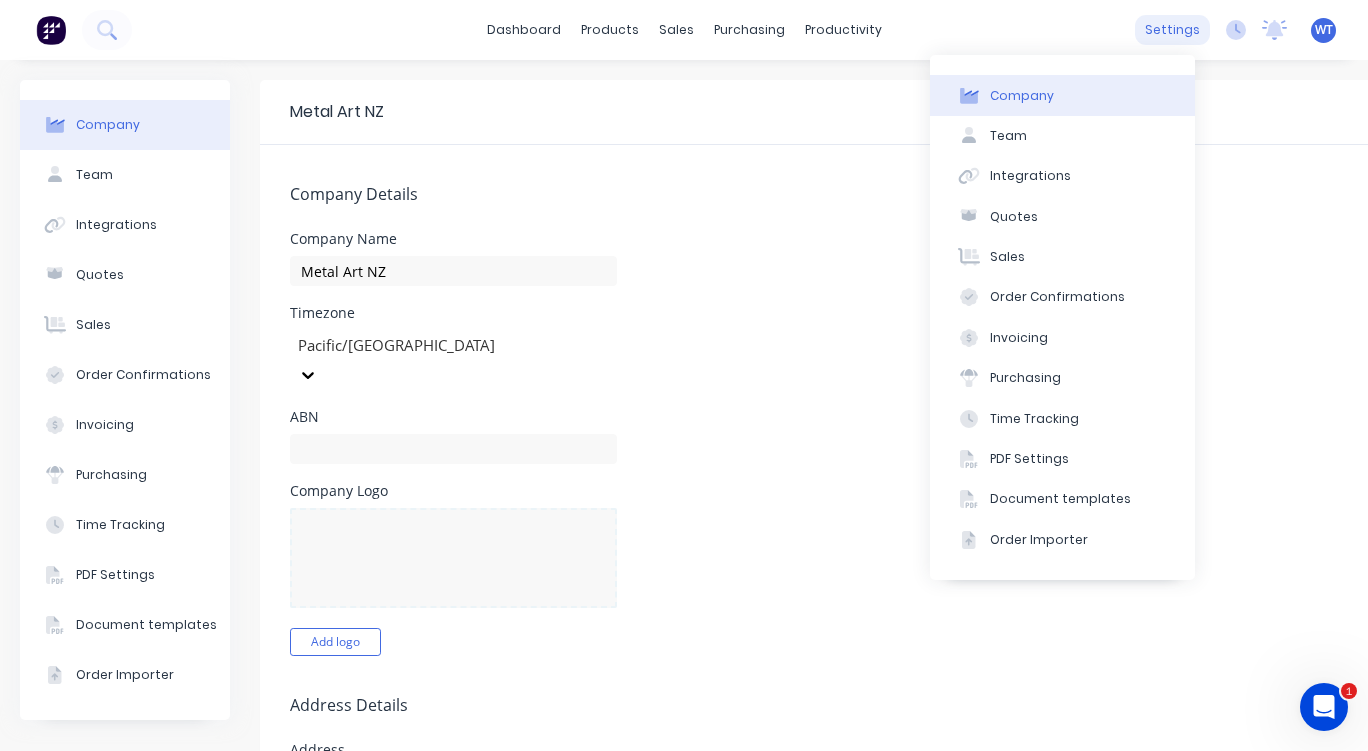 click on "settings" at bounding box center (1172, 30) 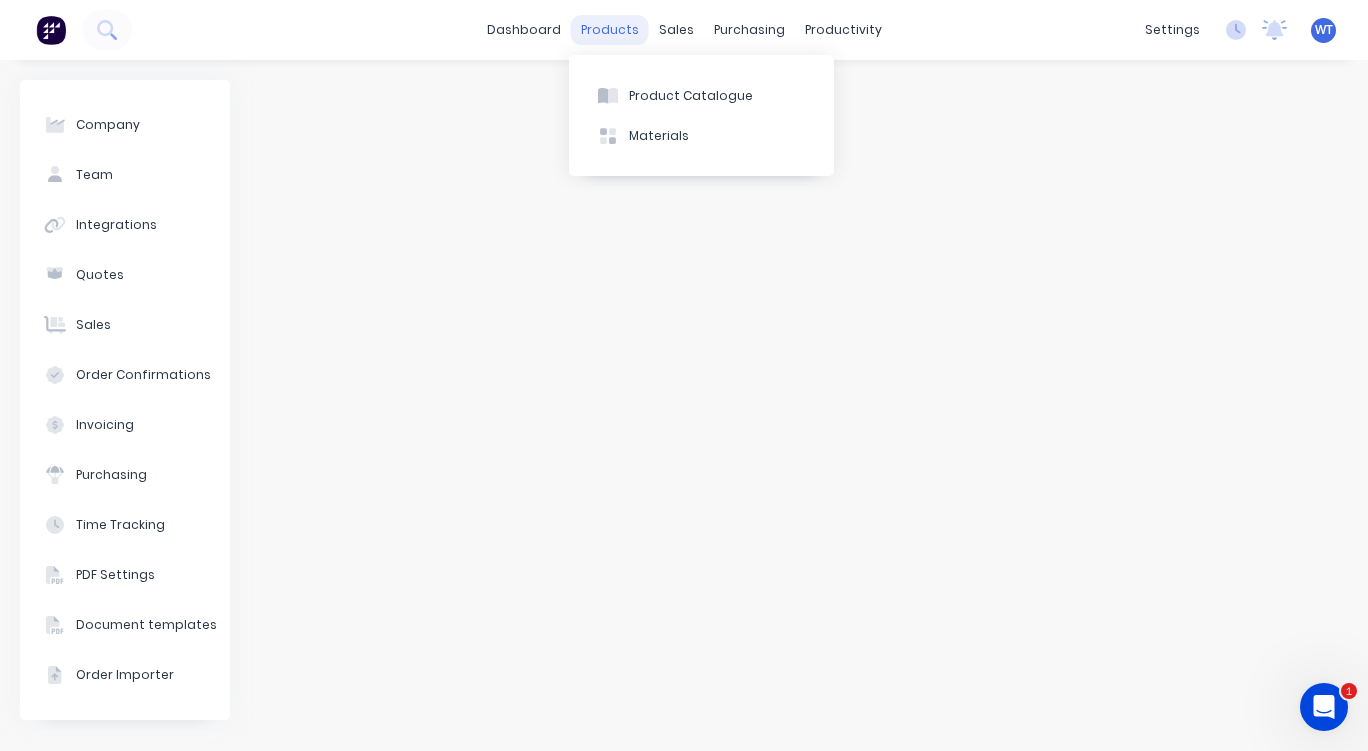 click on "products" at bounding box center (610, 30) 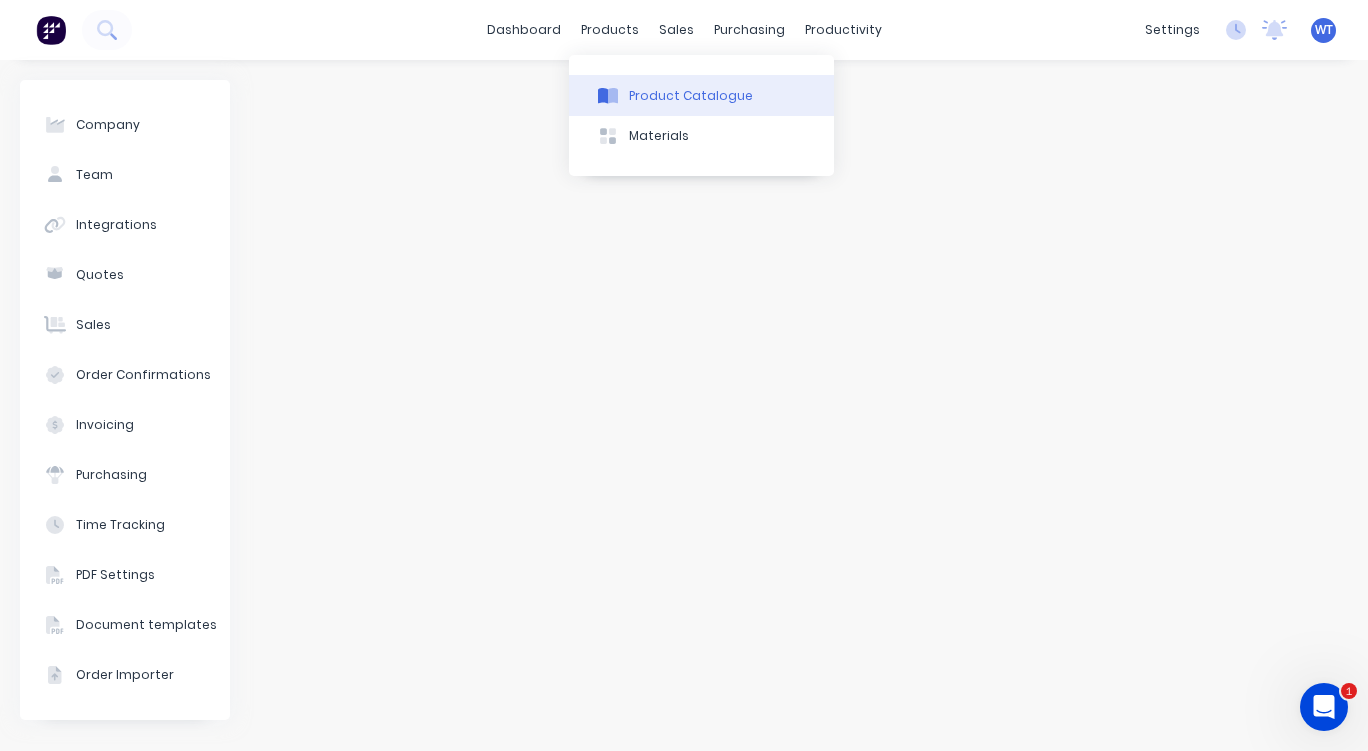 click on "Product Catalogue" at bounding box center [691, 96] 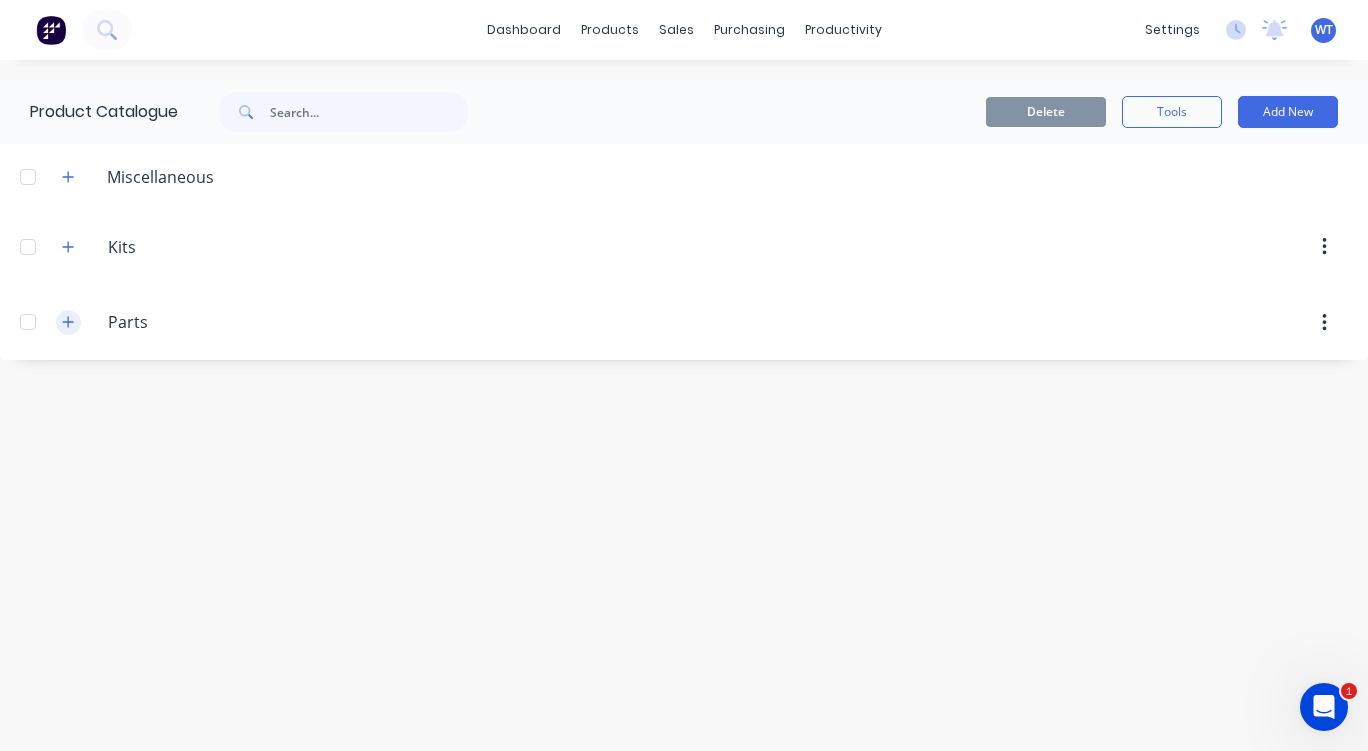click 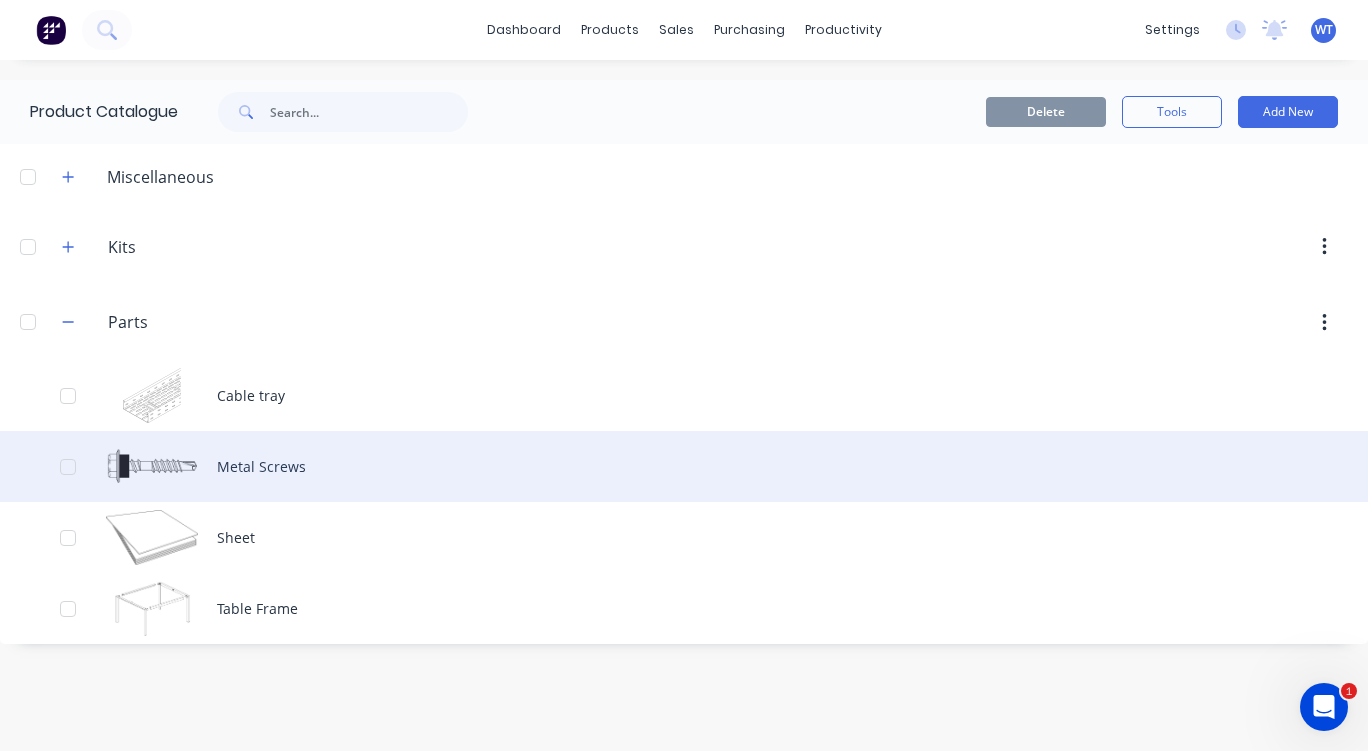 click on "Metal Screws" at bounding box center (684, 466) 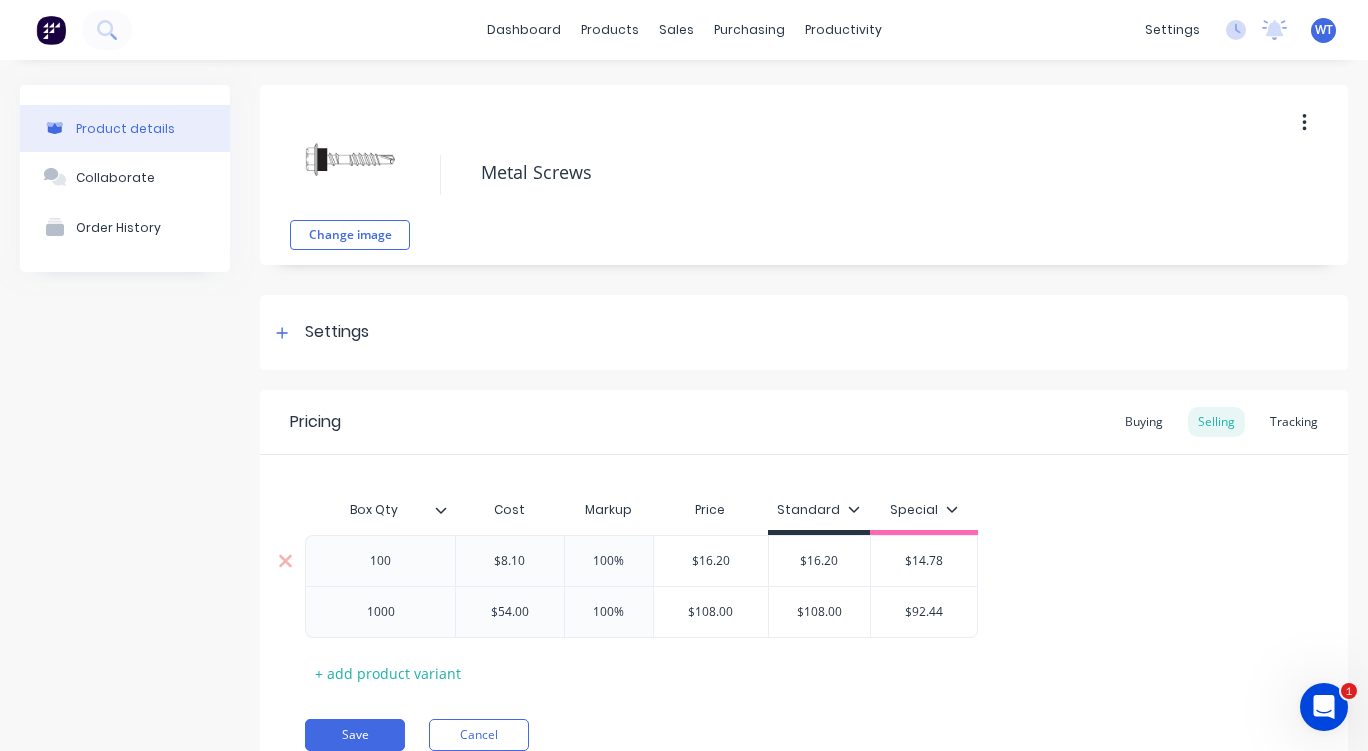 type on "x" 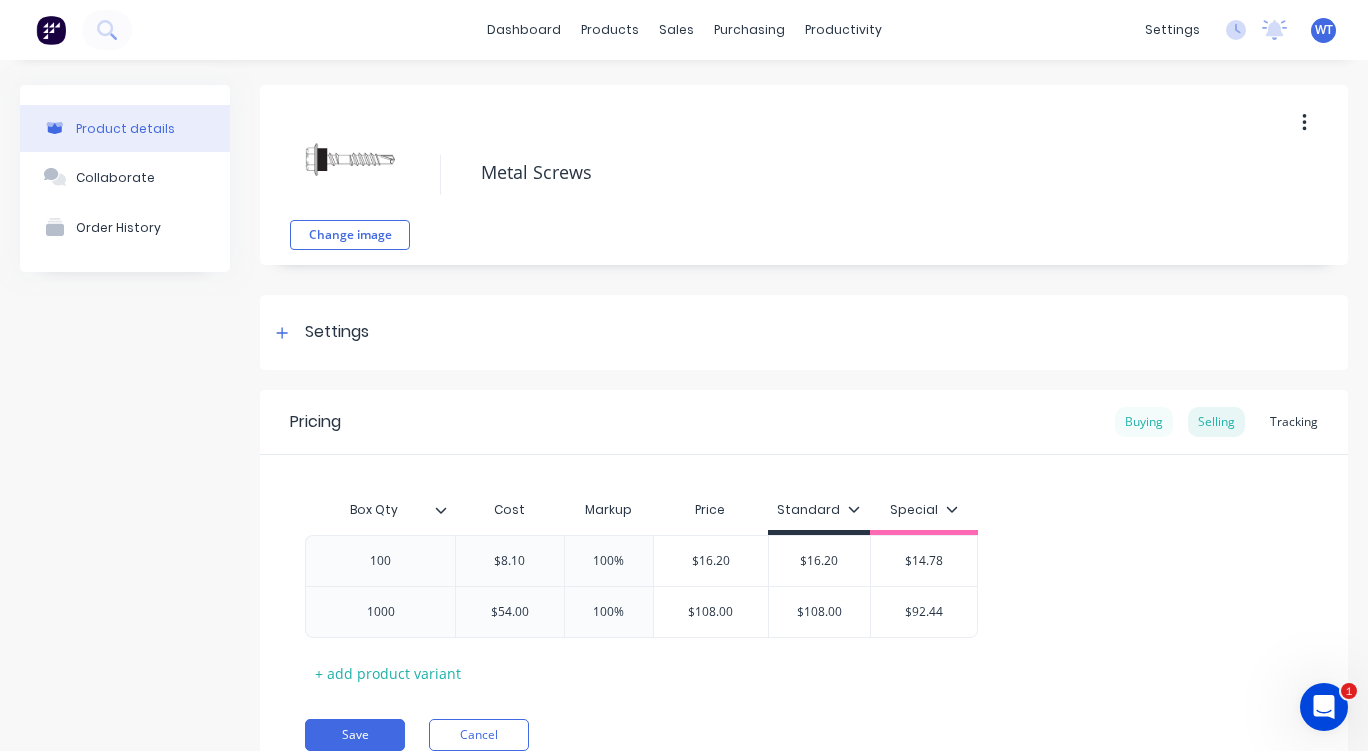 click on "Buying" at bounding box center [1144, 422] 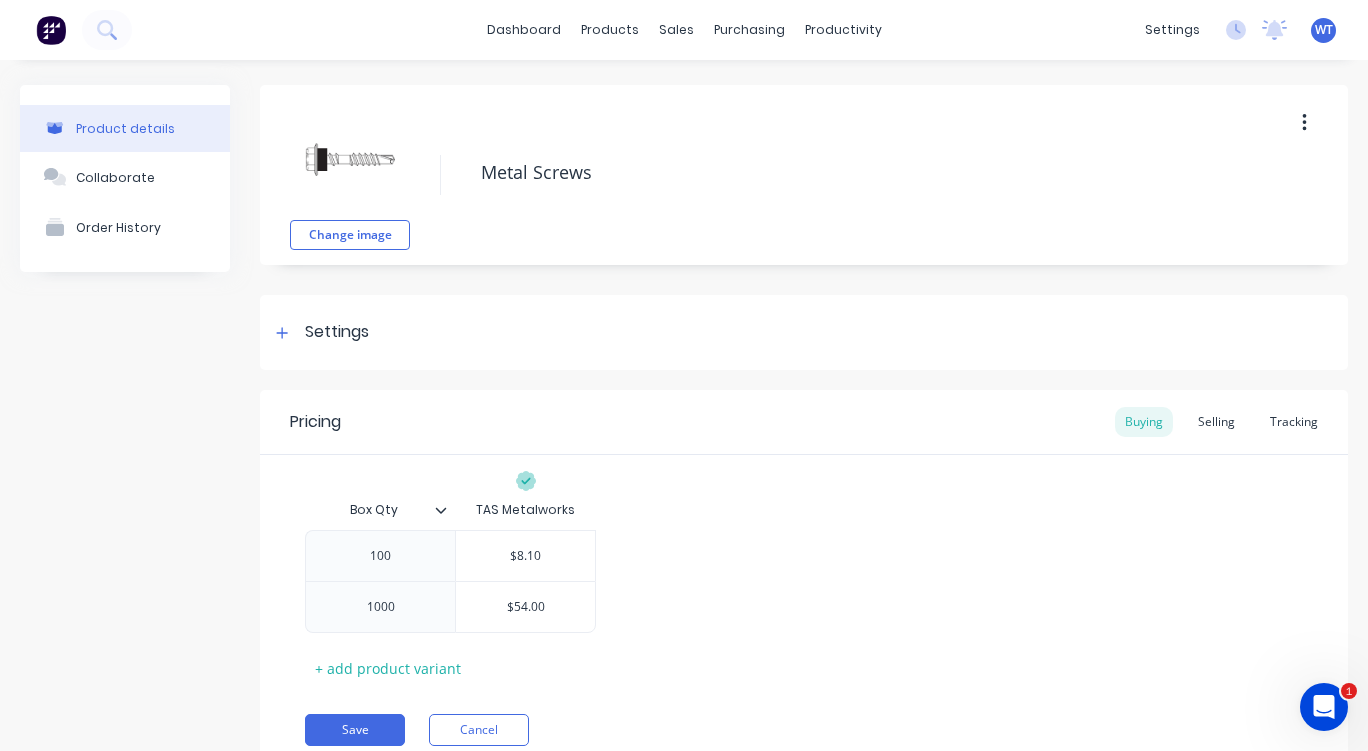 drag, startPoint x: 1186, startPoint y: 425, endPoint x: 929, endPoint y: 523, distance: 275.0509 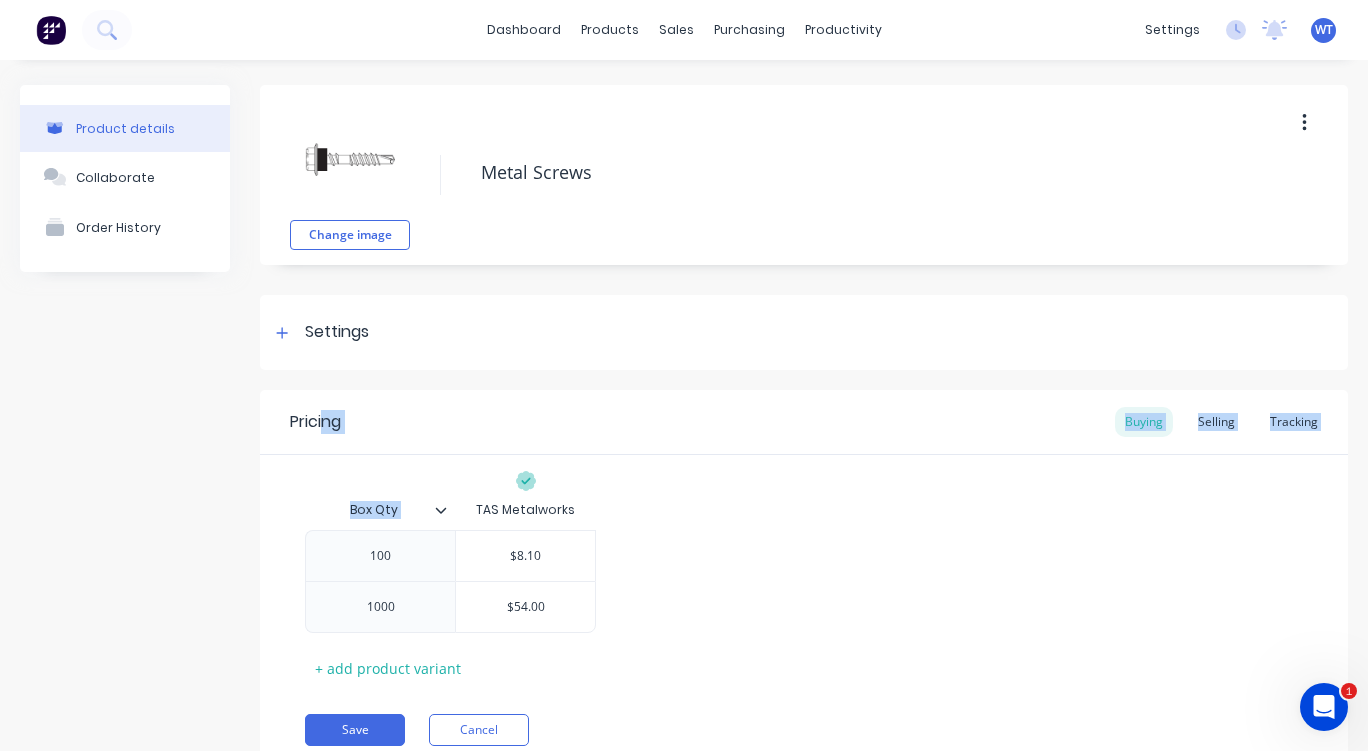 drag, startPoint x: 462, startPoint y: 522, endPoint x: 258, endPoint y: 378, distance: 249.70383 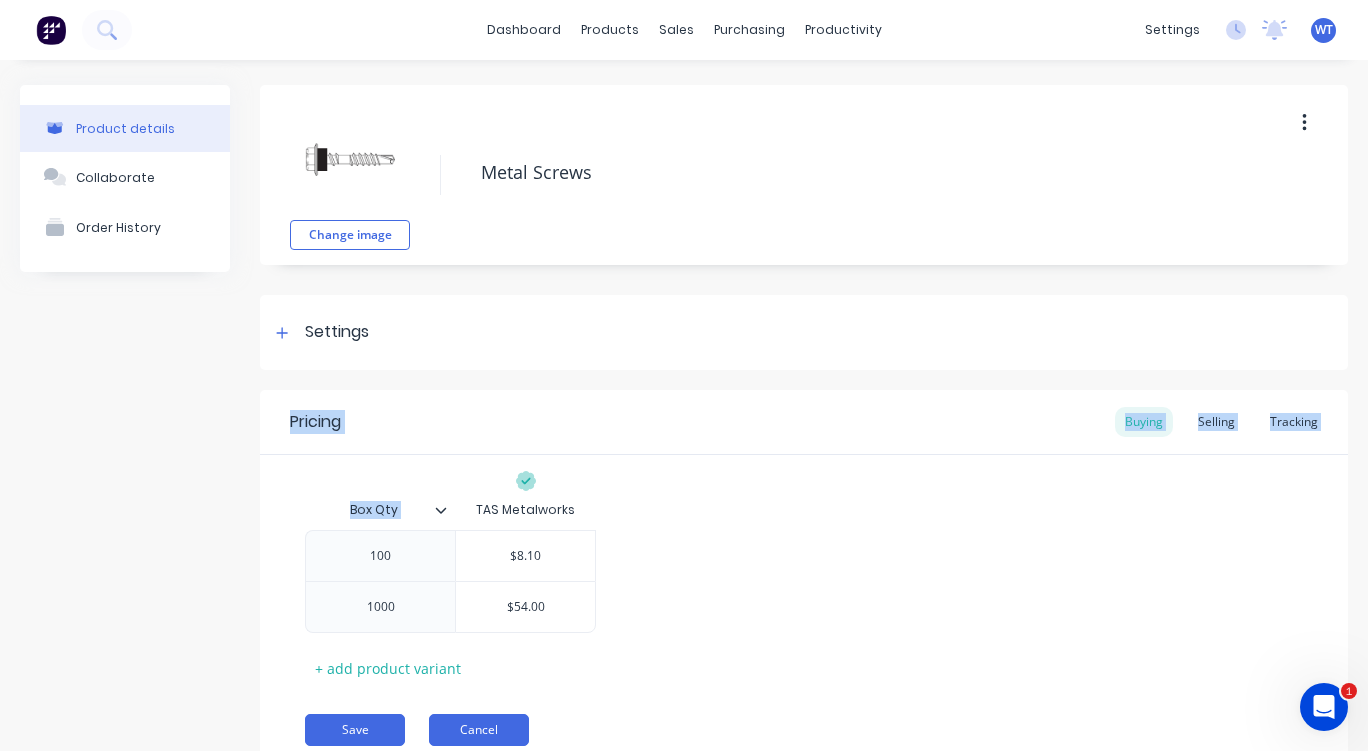 click on "Cancel" at bounding box center [479, 730] 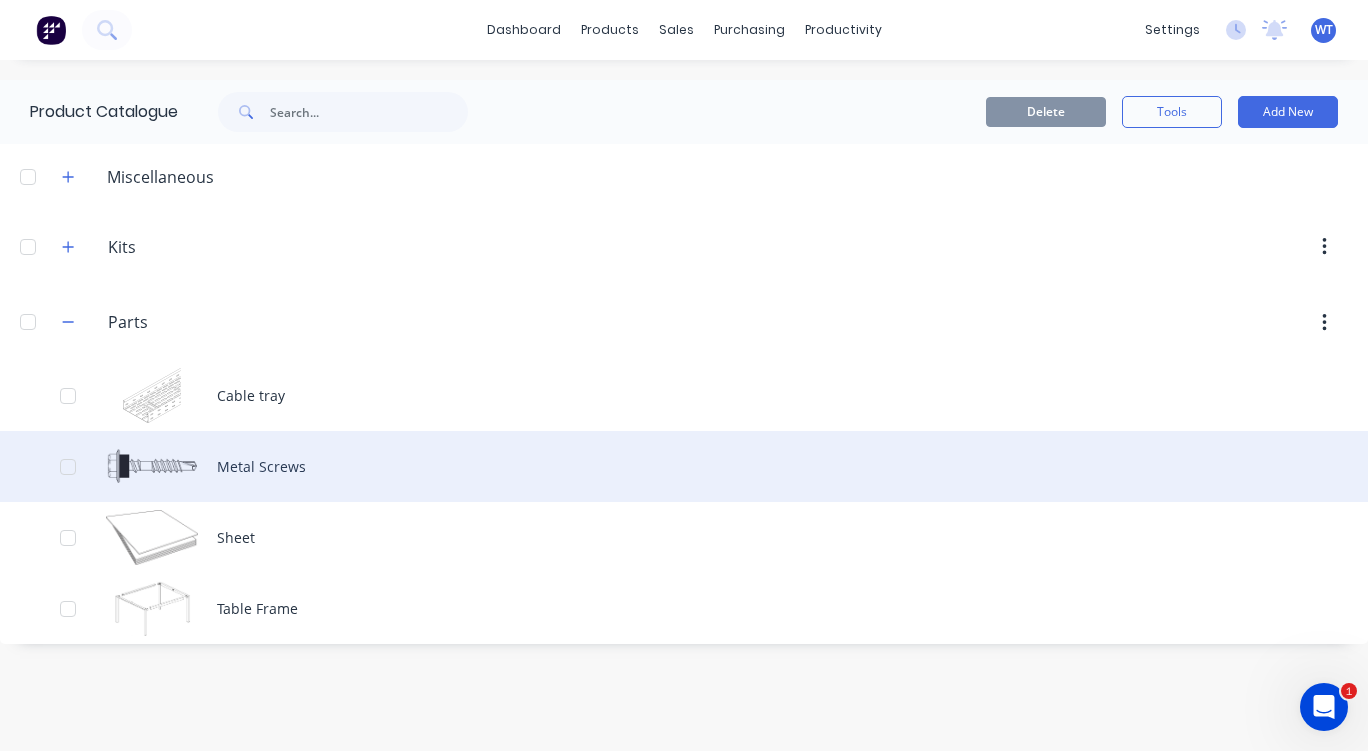 click on "Metal Screws" at bounding box center [684, 466] 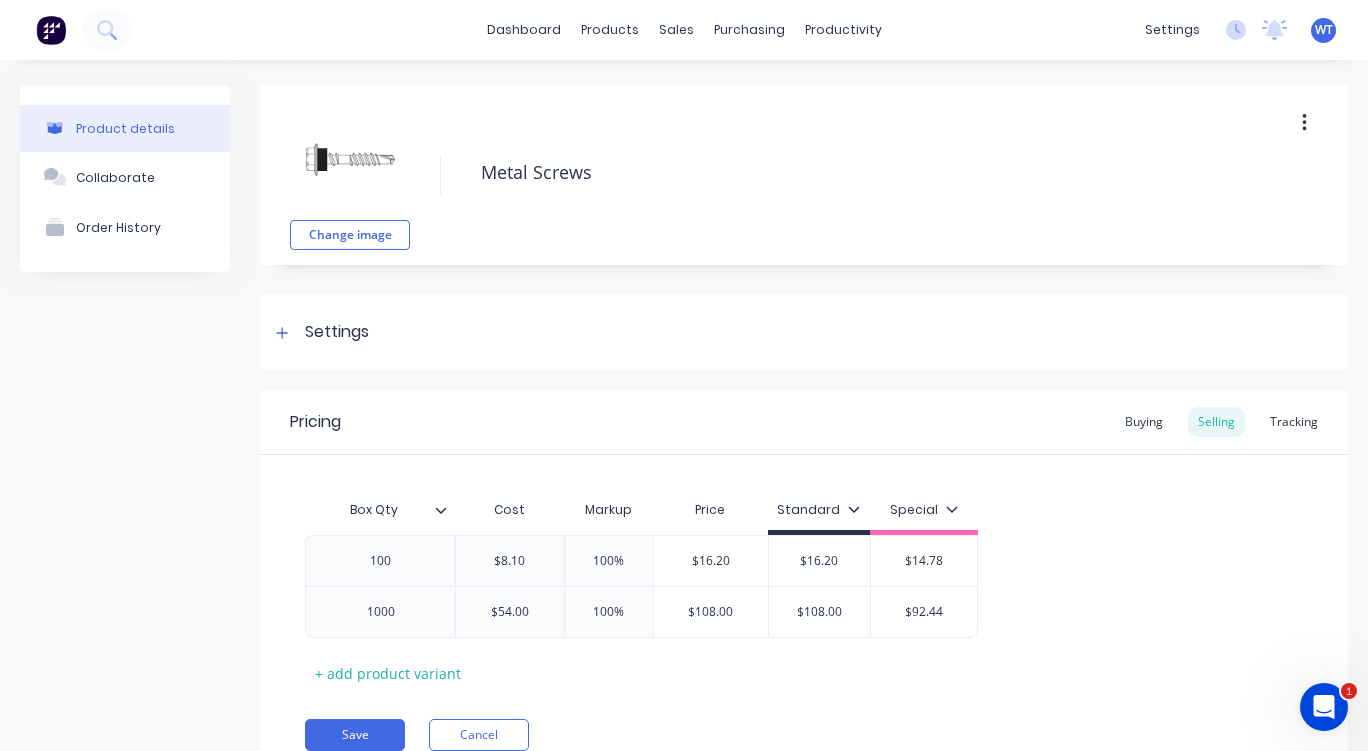 type on "x" 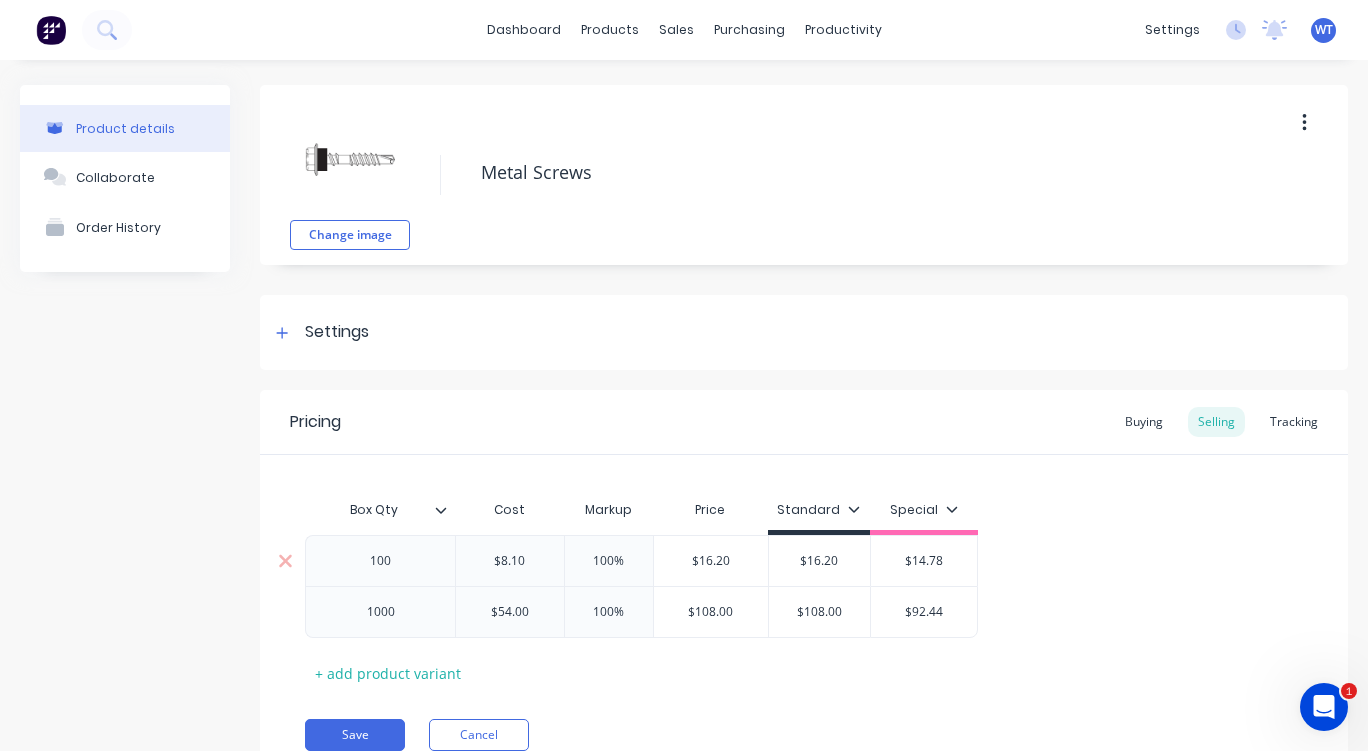 type on "$8.10" 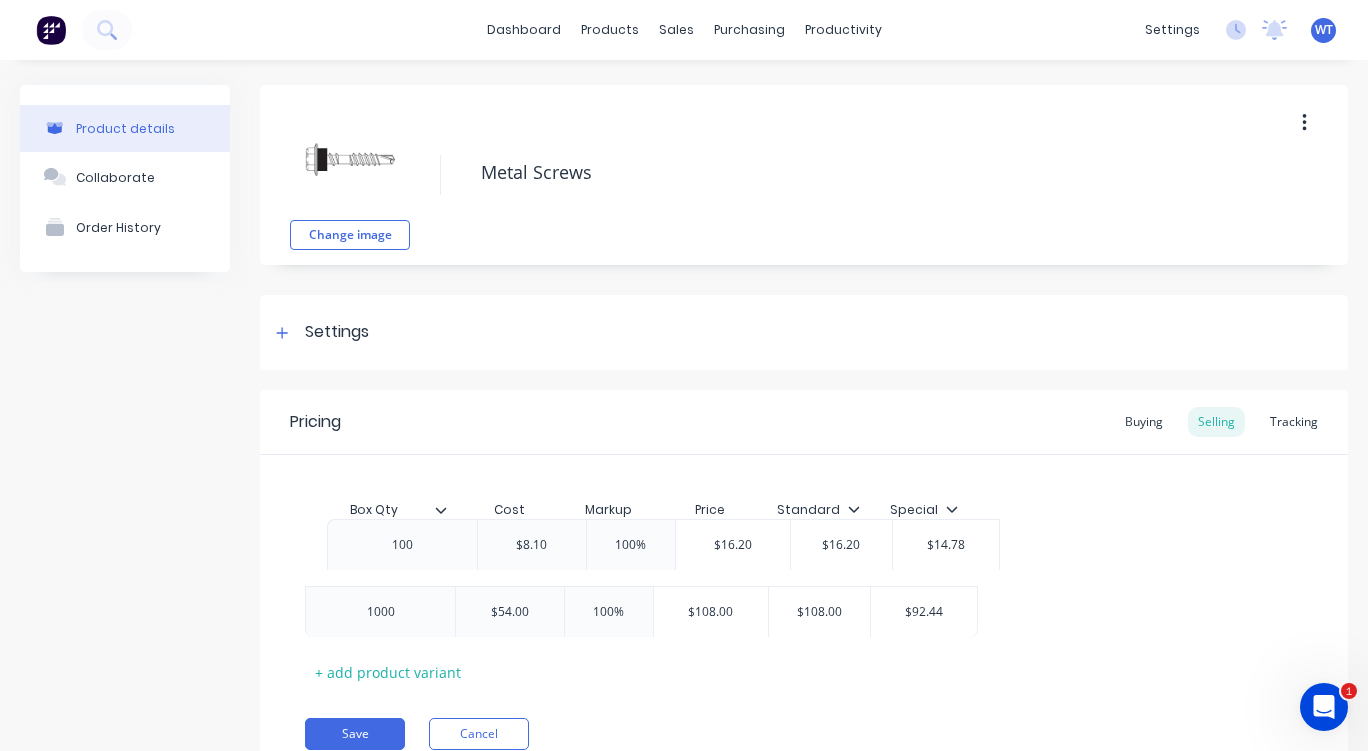 drag, startPoint x: 541, startPoint y: 585, endPoint x: 535, endPoint y: 563, distance: 22.803509 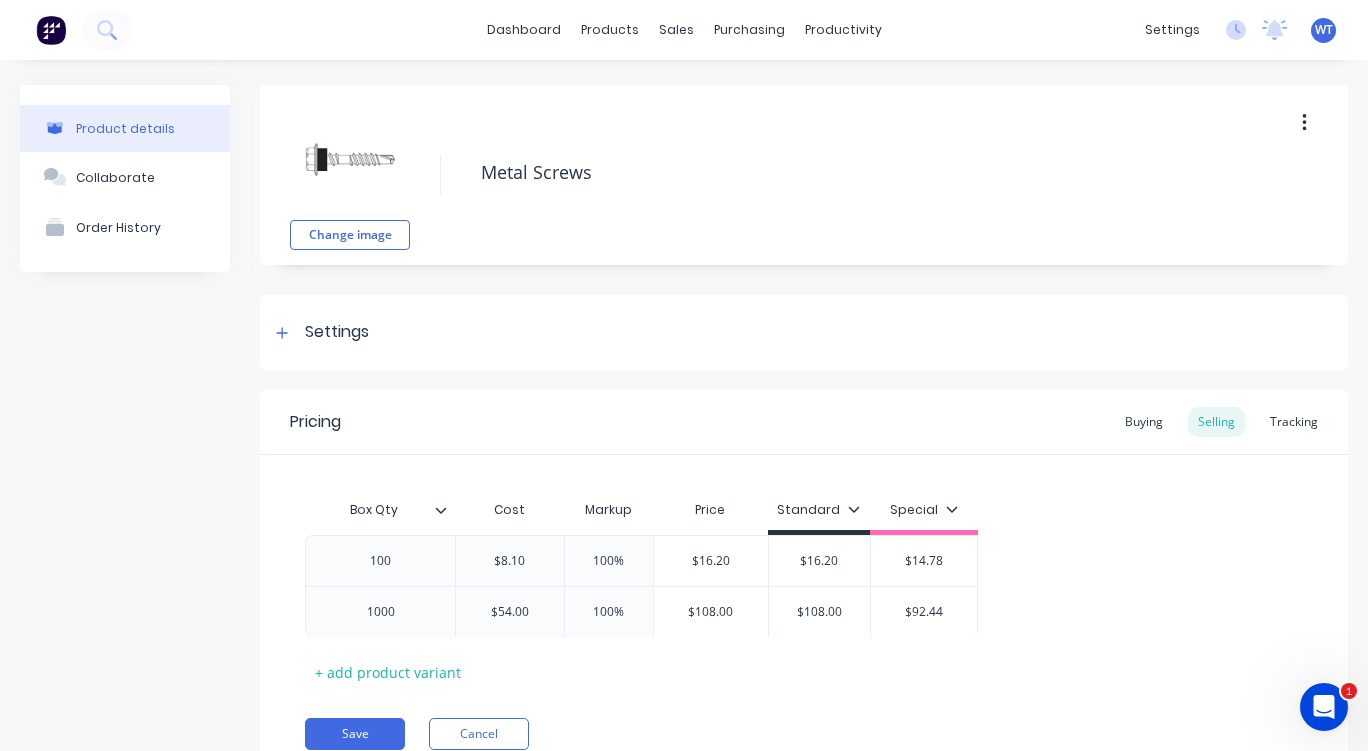 click on "100 $8.10 $8.10 100% $16.20 $16.20 $14.78 1000 $54.00 100% $108.00 $108.00 $92.44" at bounding box center (804, 586) 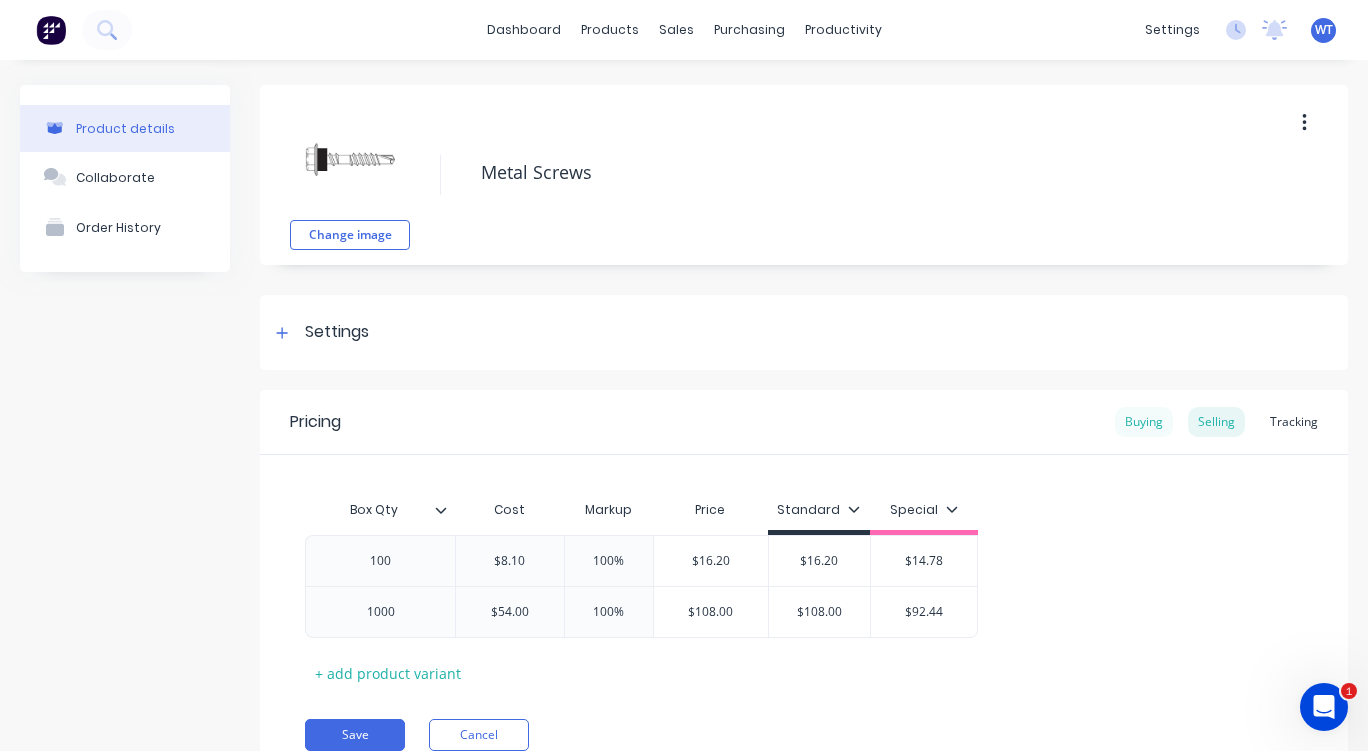 click on "Buying" at bounding box center (1144, 422) 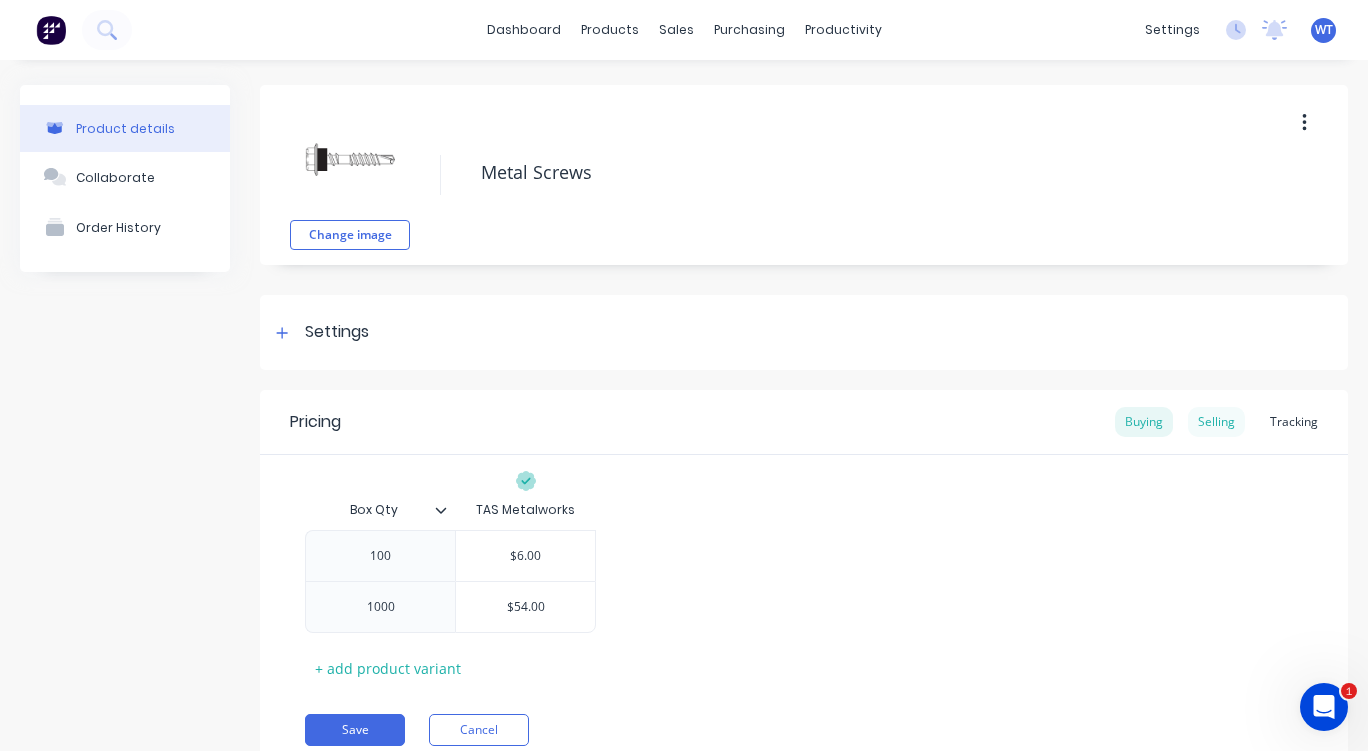 click on "Selling" at bounding box center (1216, 422) 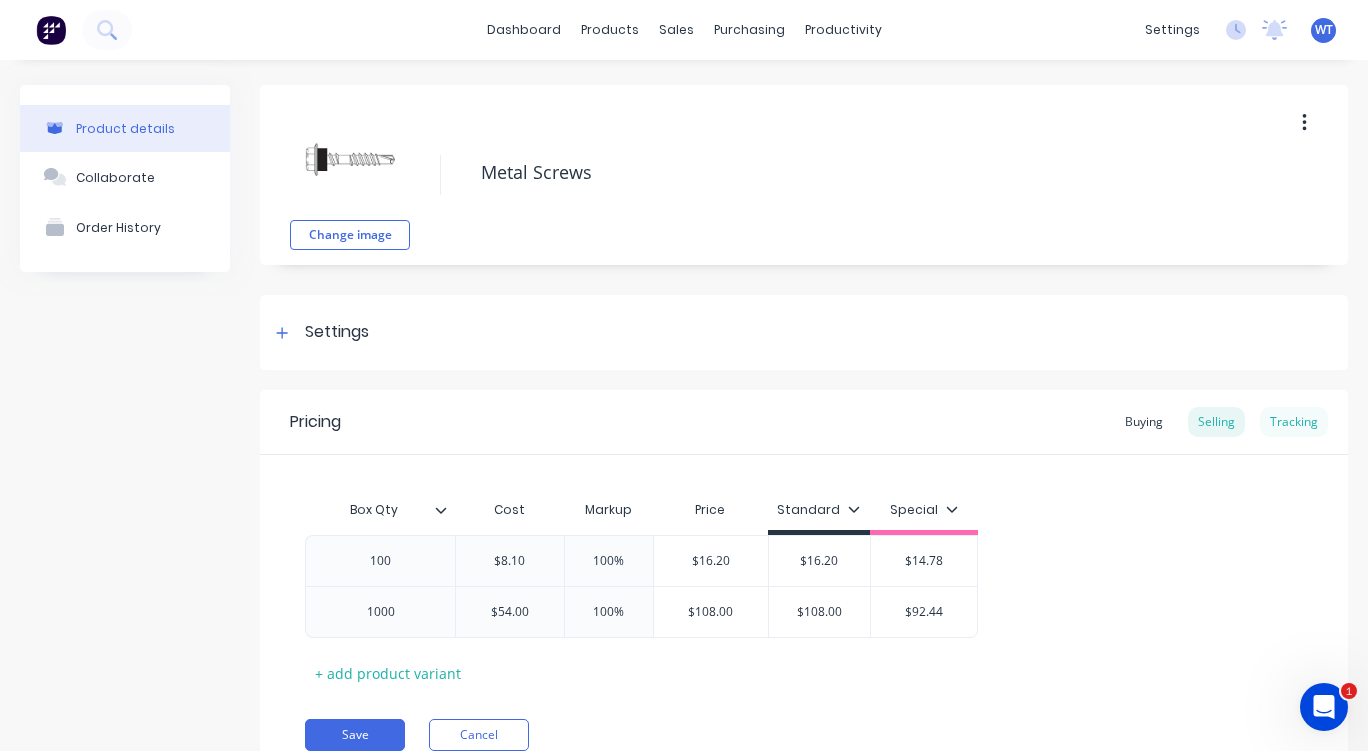 click on "Tracking" at bounding box center [1294, 422] 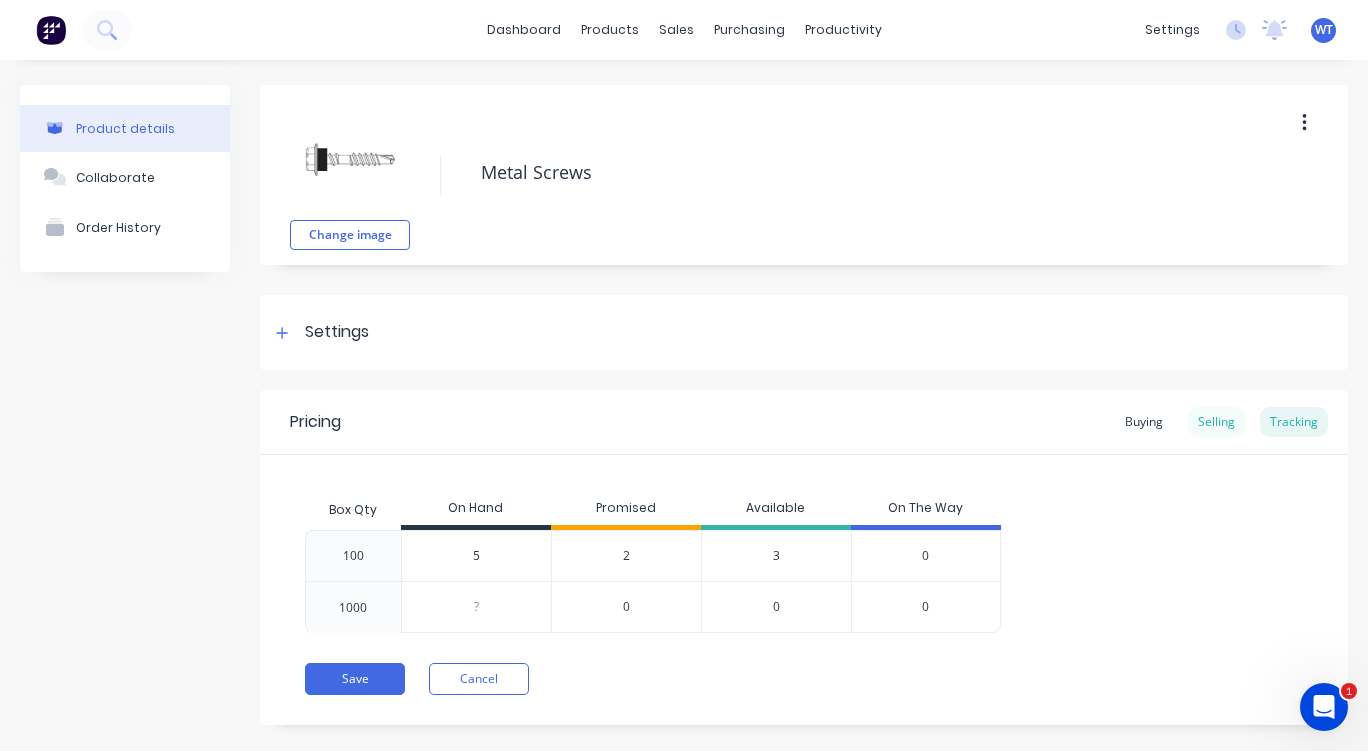click on "Selling" at bounding box center [1216, 422] 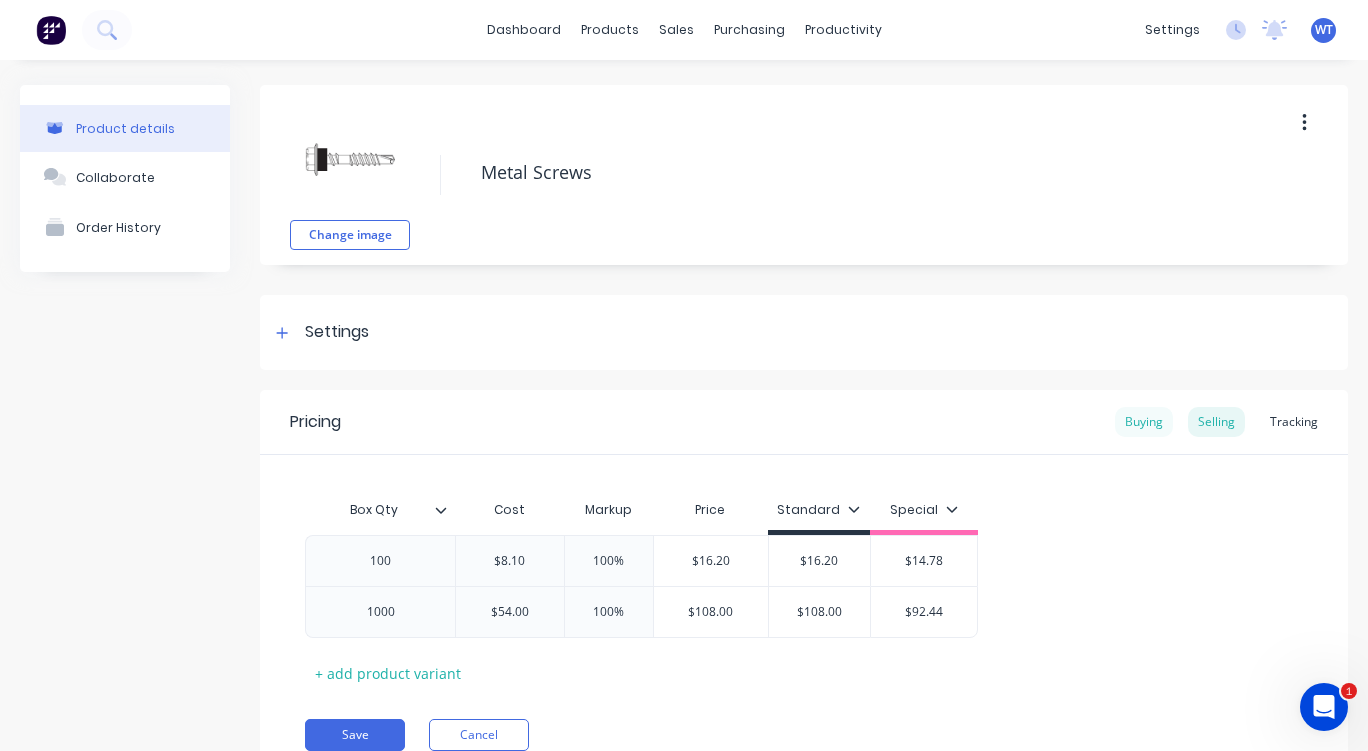 click on "Buying" at bounding box center [1144, 422] 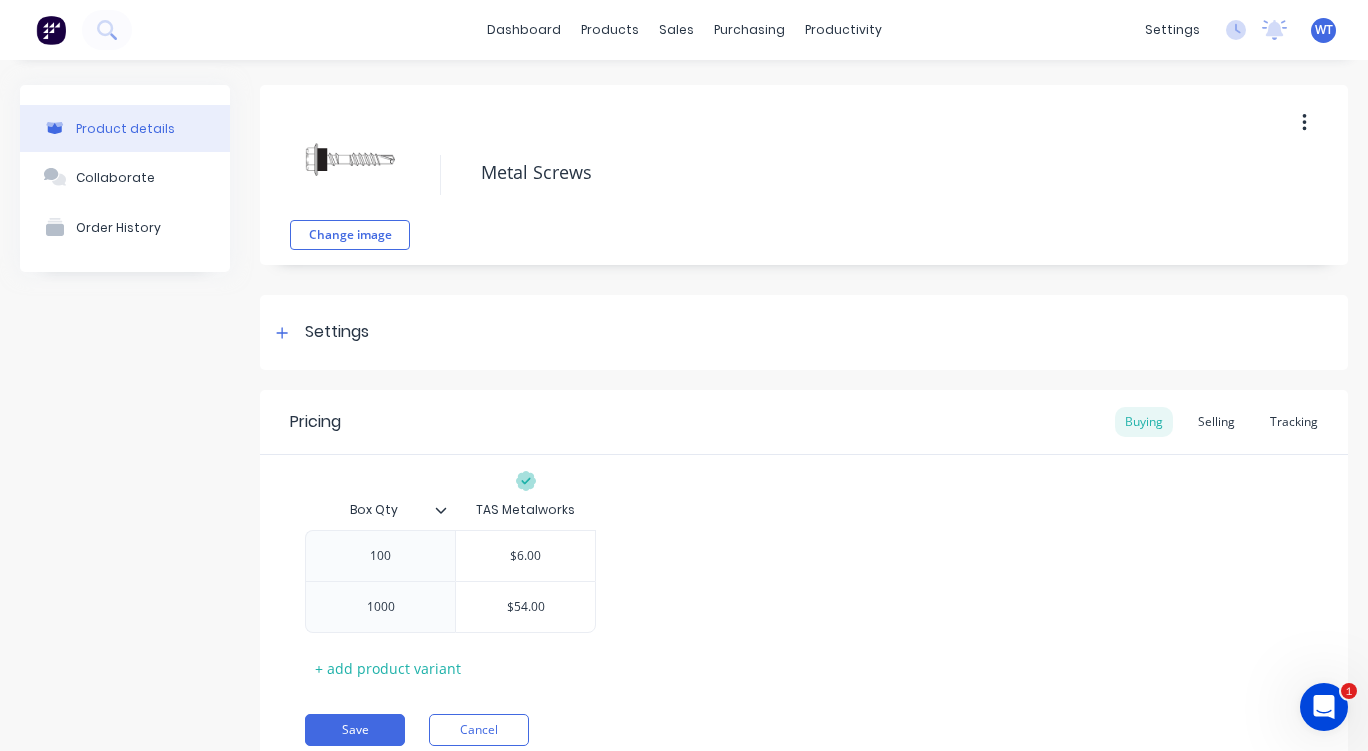 drag, startPoint x: 1986, startPoint y: 1260, endPoint x: 1334, endPoint y: 716, distance: 849.14075 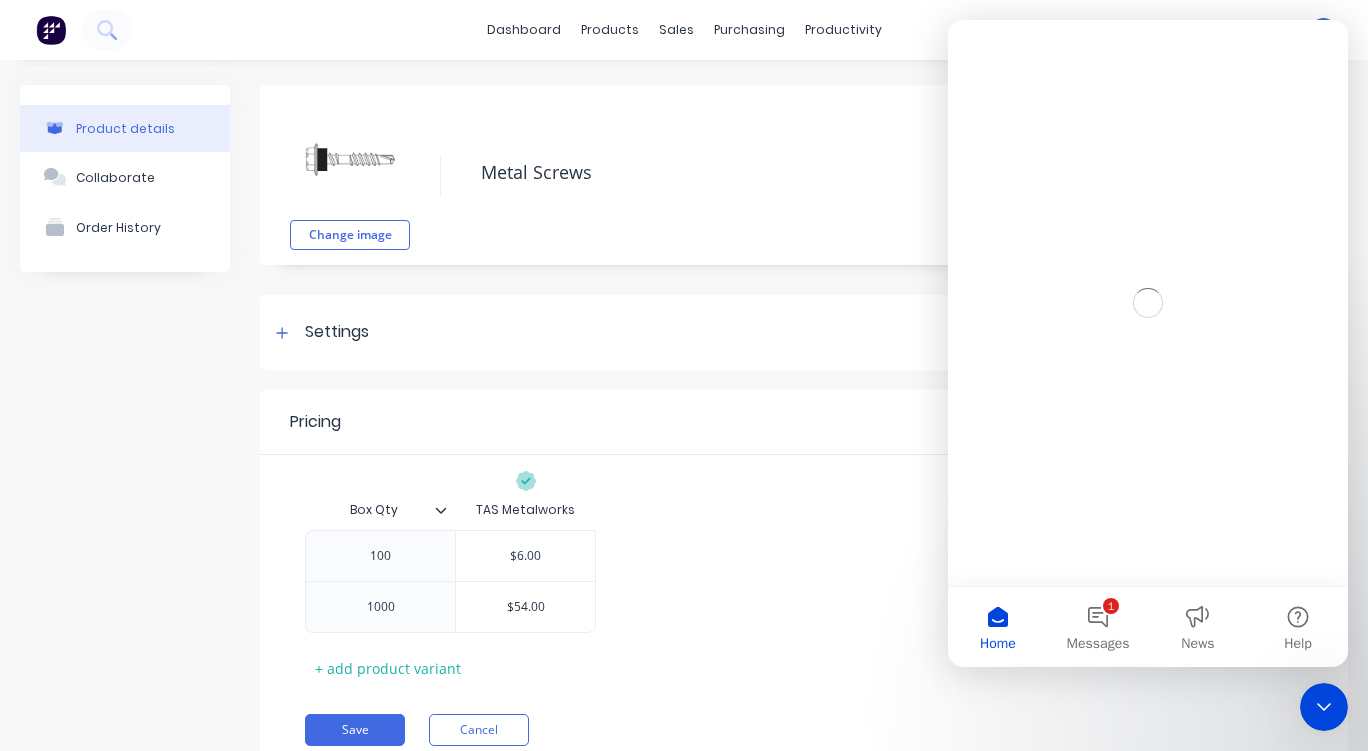 scroll, scrollTop: 0, scrollLeft: 0, axis: both 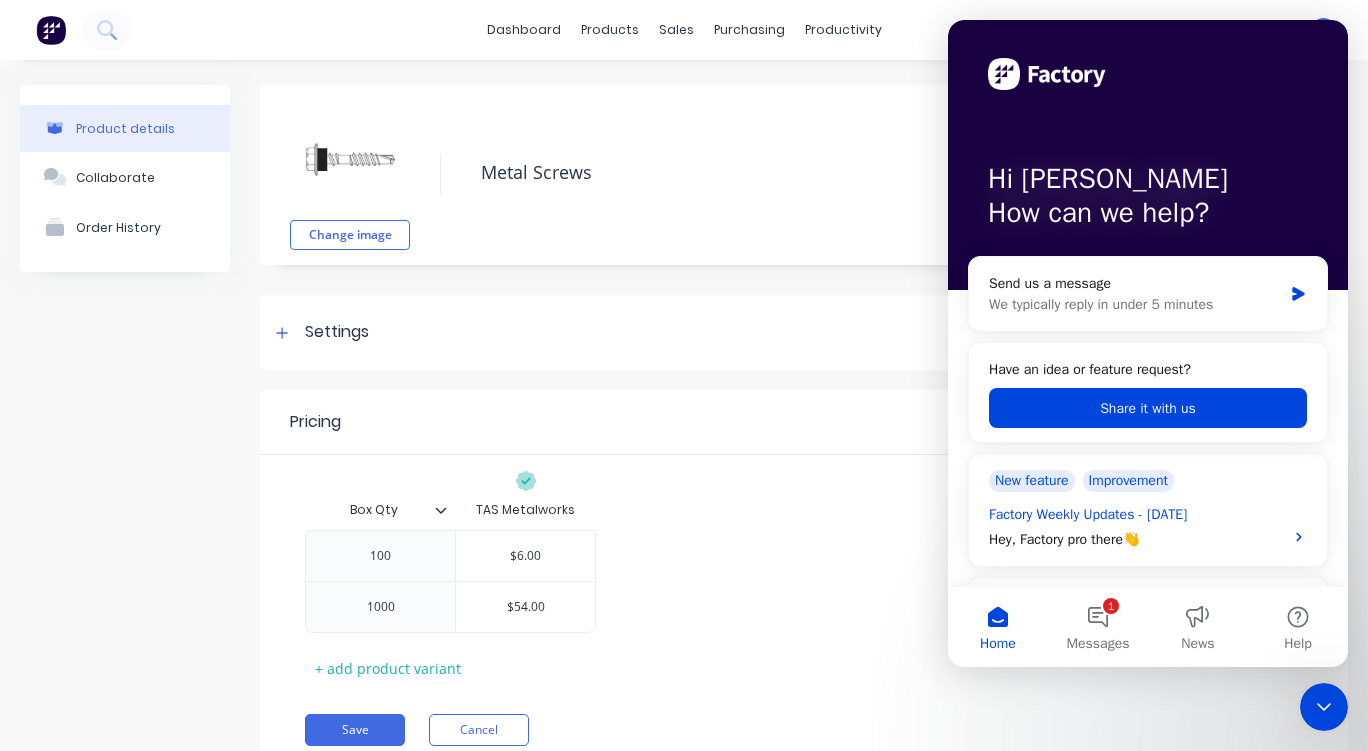 click 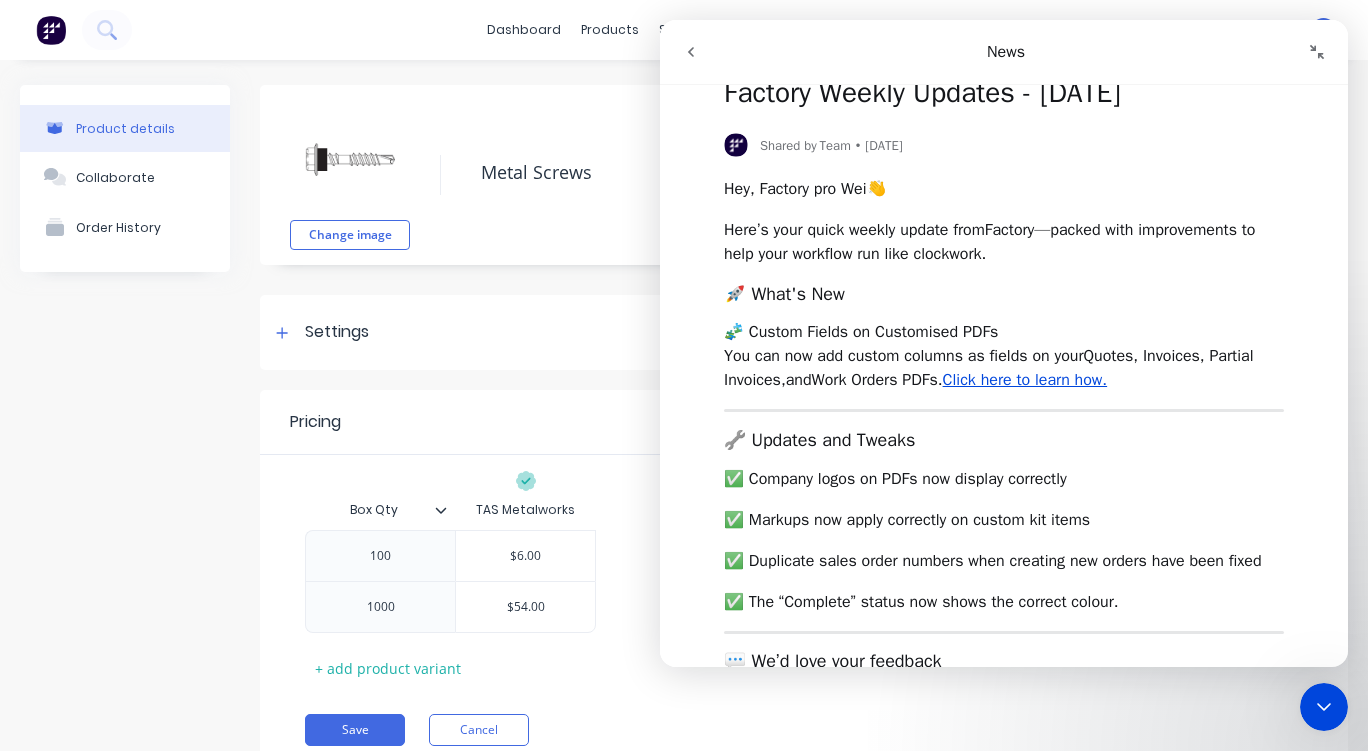scroll, scrollTop: 0, scrollLeft: 0, axis: both 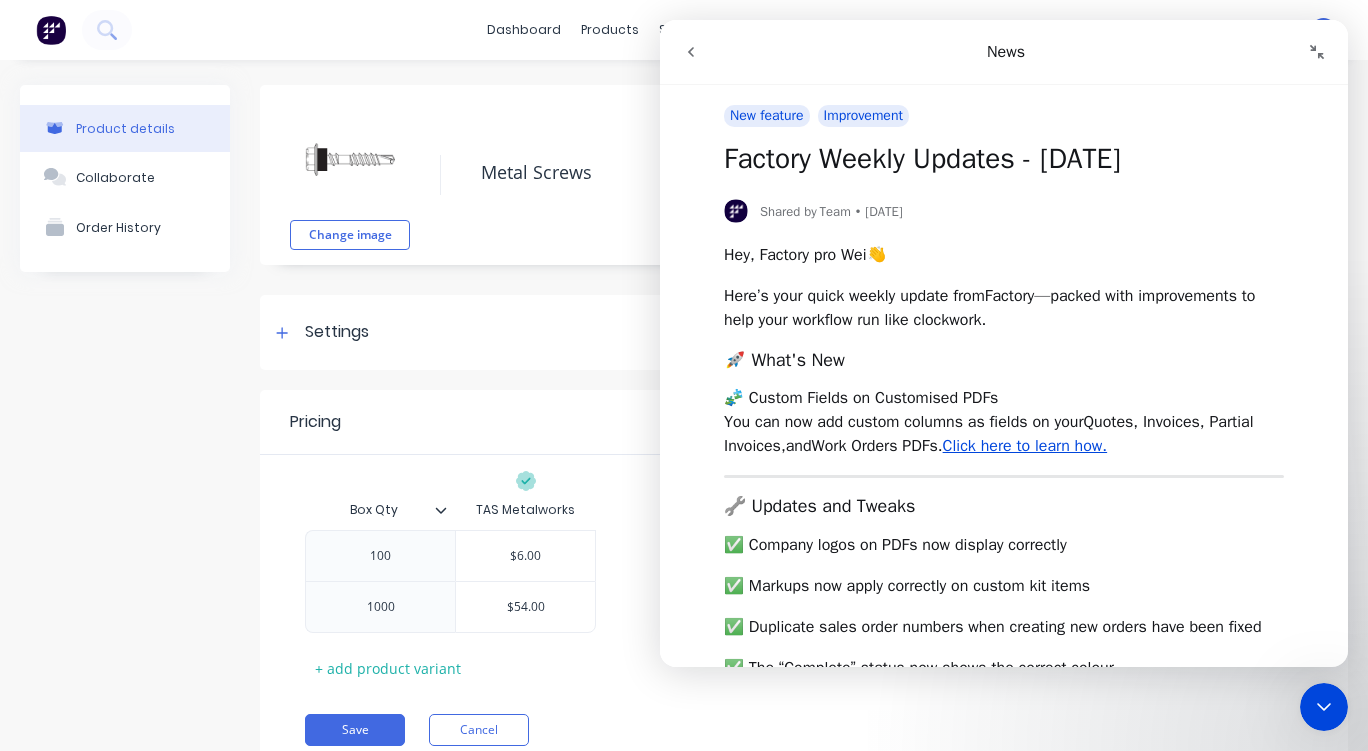 click at bounding box center [1317, 52] 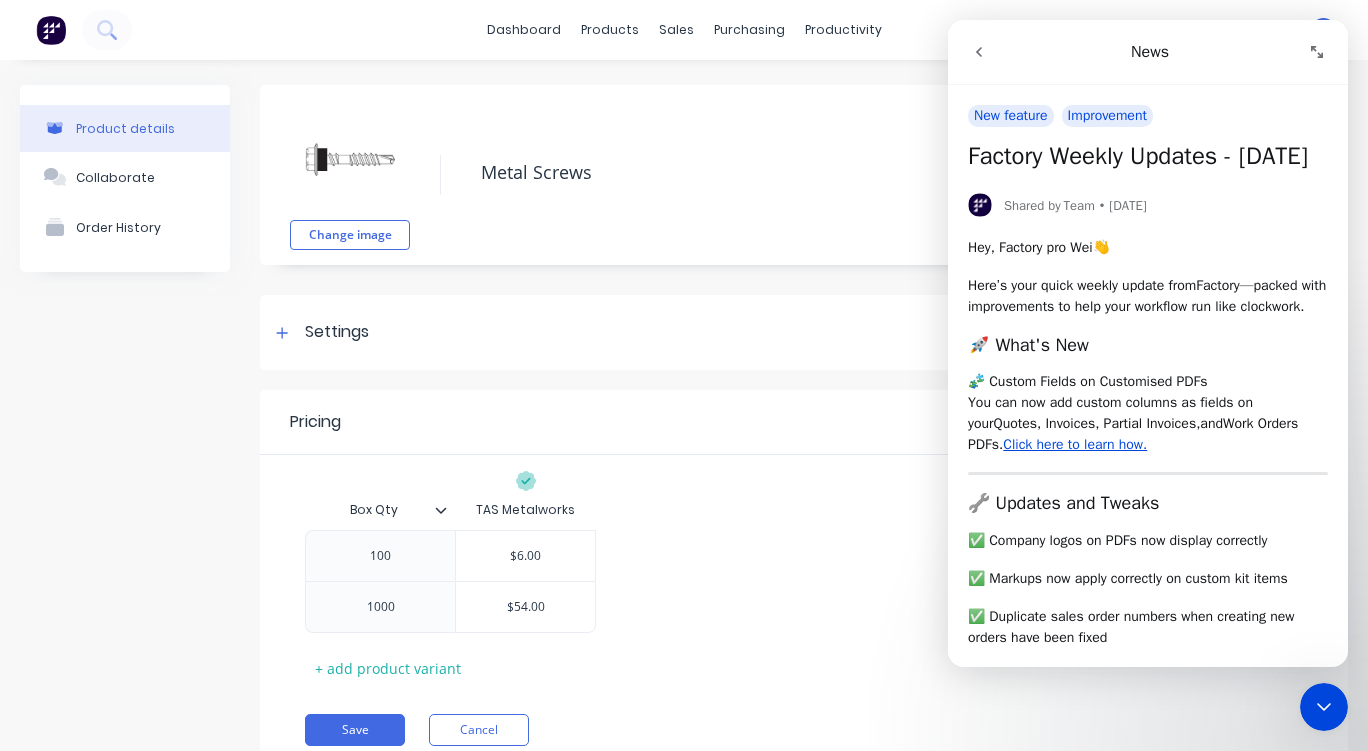 click 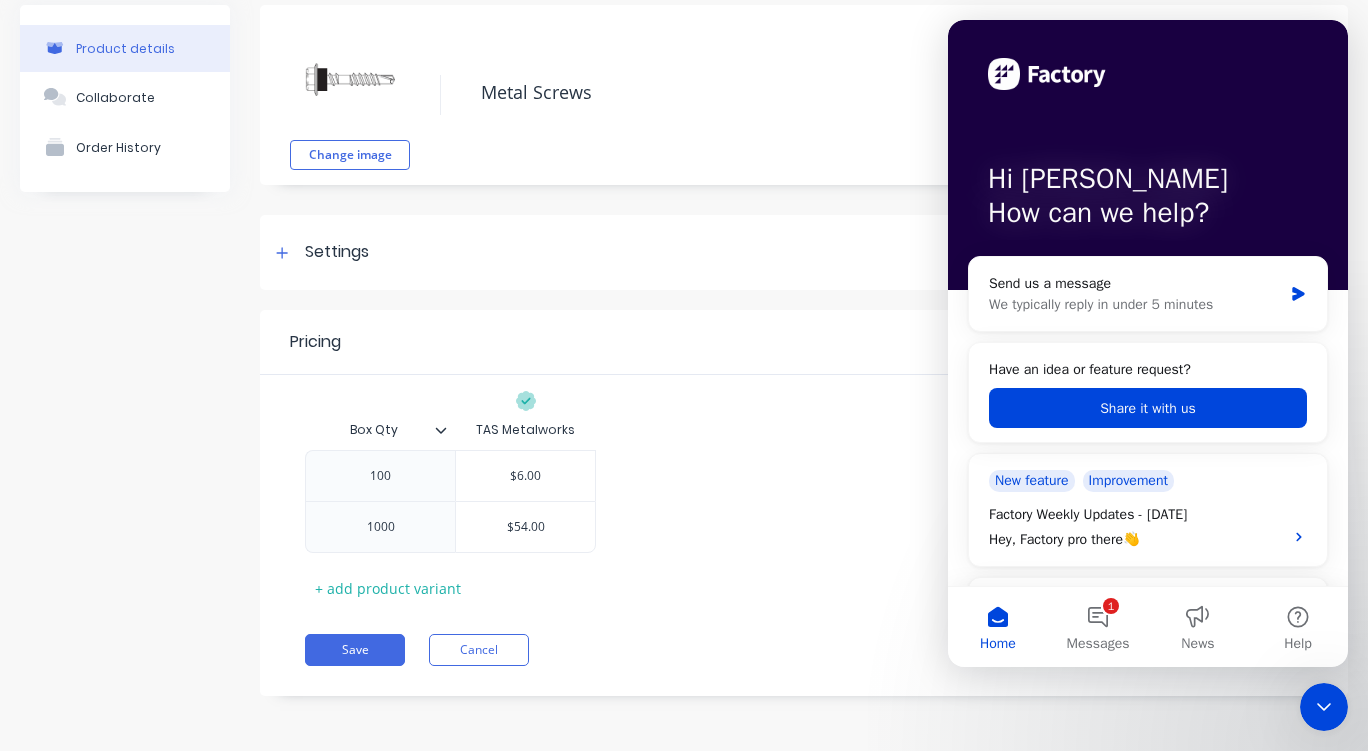 scroll, scrollTop: 0, scrollLeft: 0, axis: both 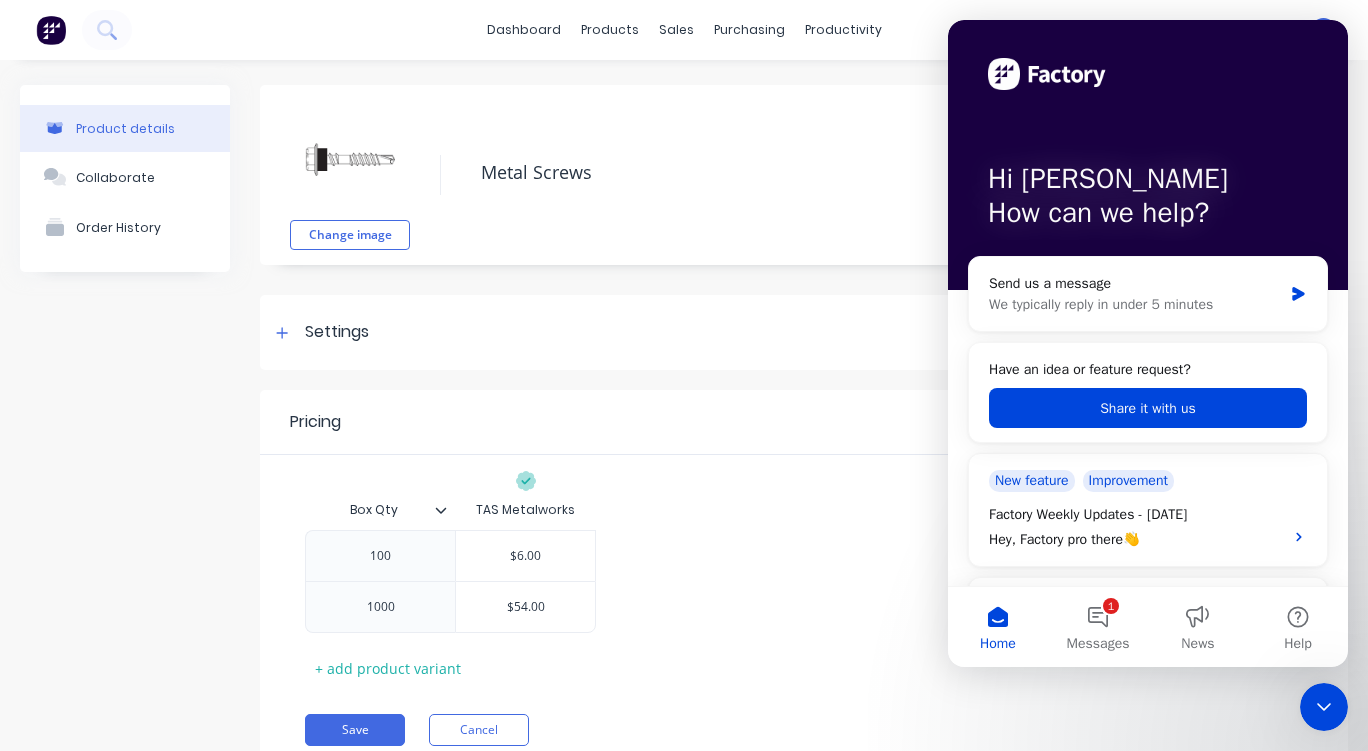 click 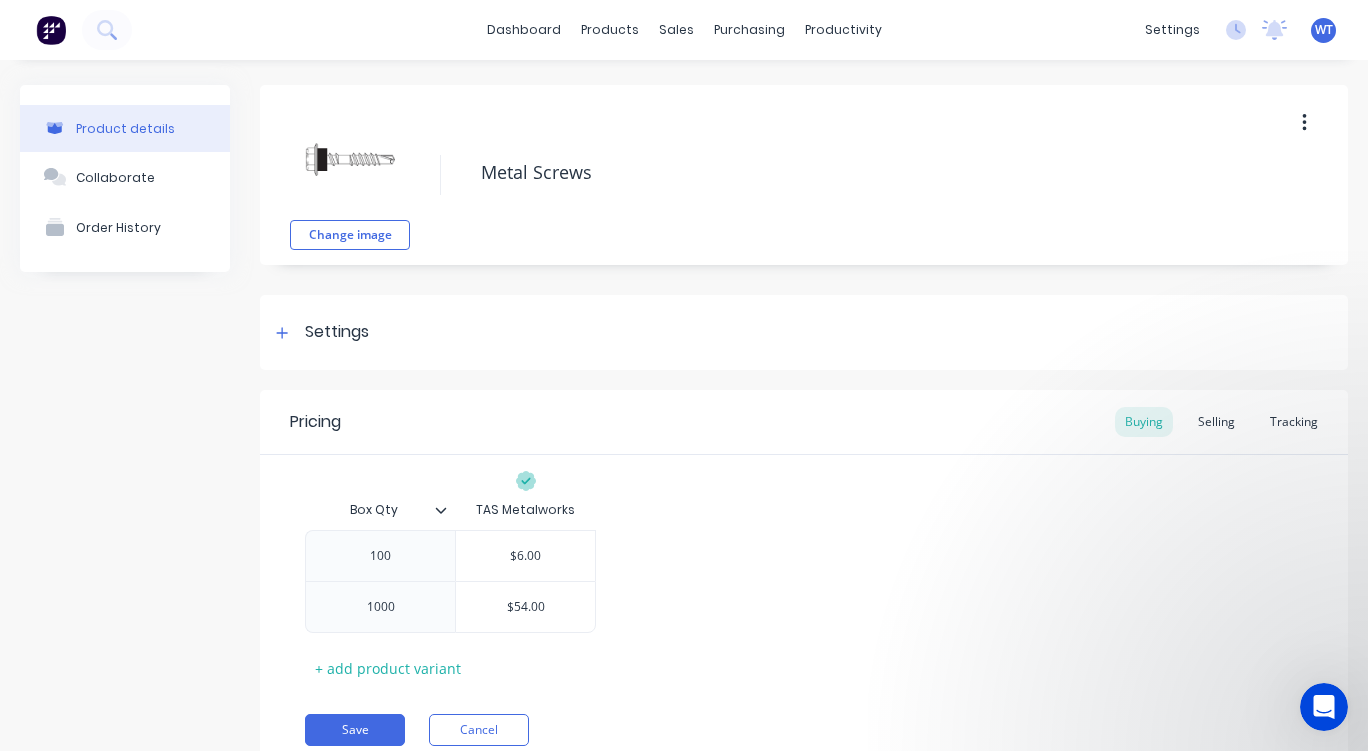 scroll, scrollTop: 0, scrollLeft: 0, axis: both 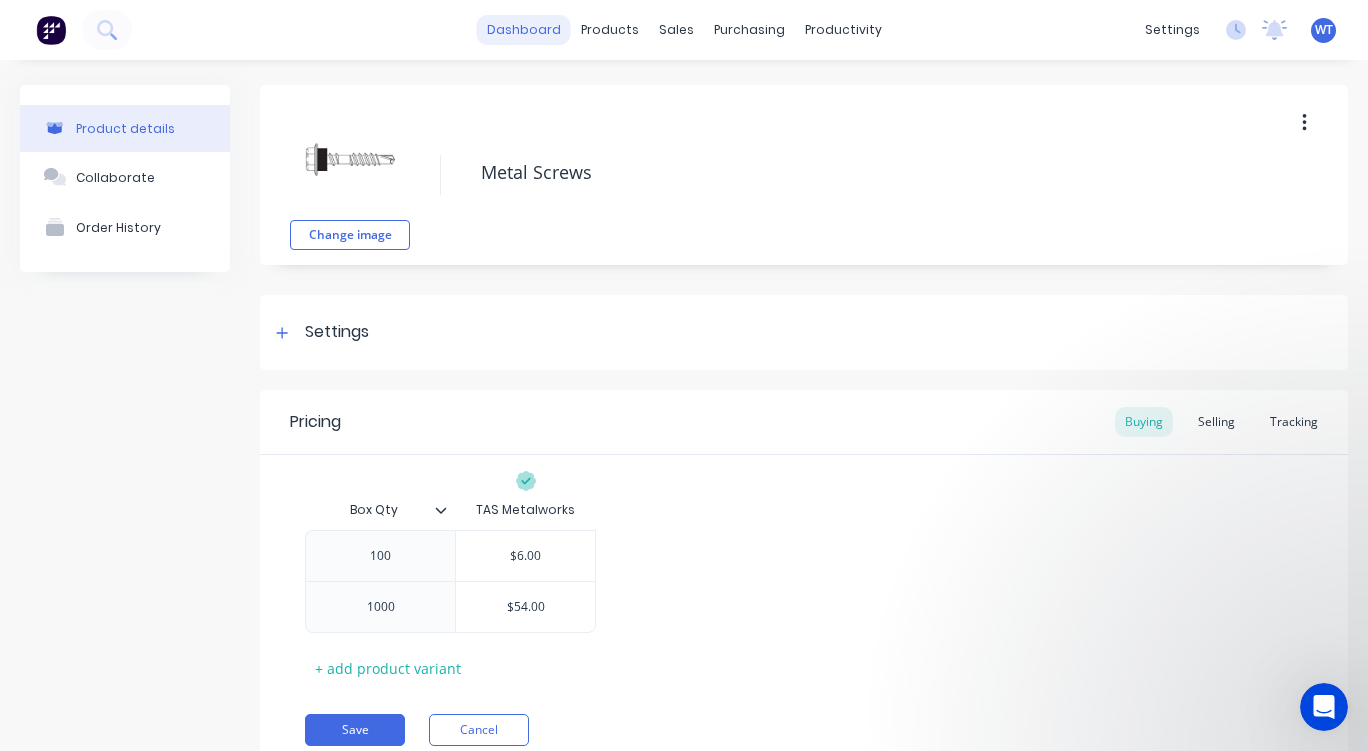 click on "dashboard" at bounding box center [524, 30] 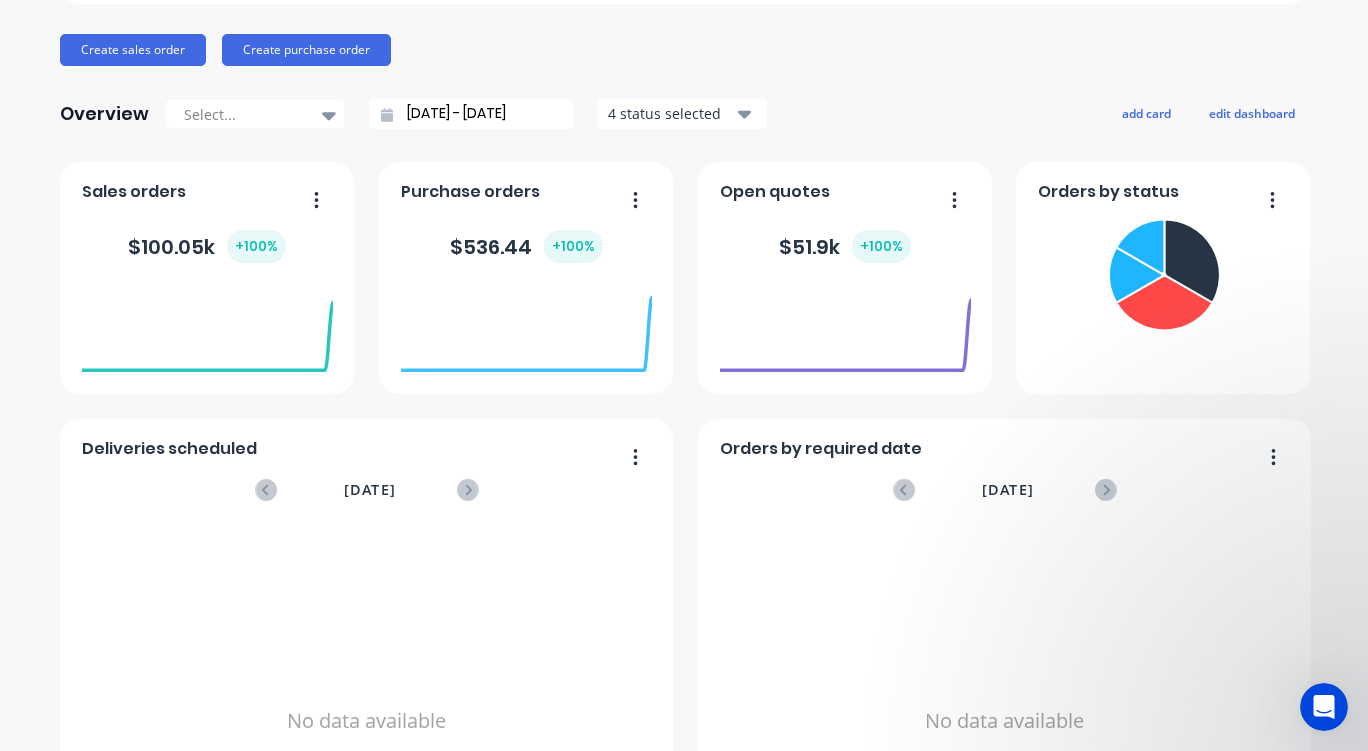 scroll, scrollTop: 222, scrollLeft: 0, axis: vertical 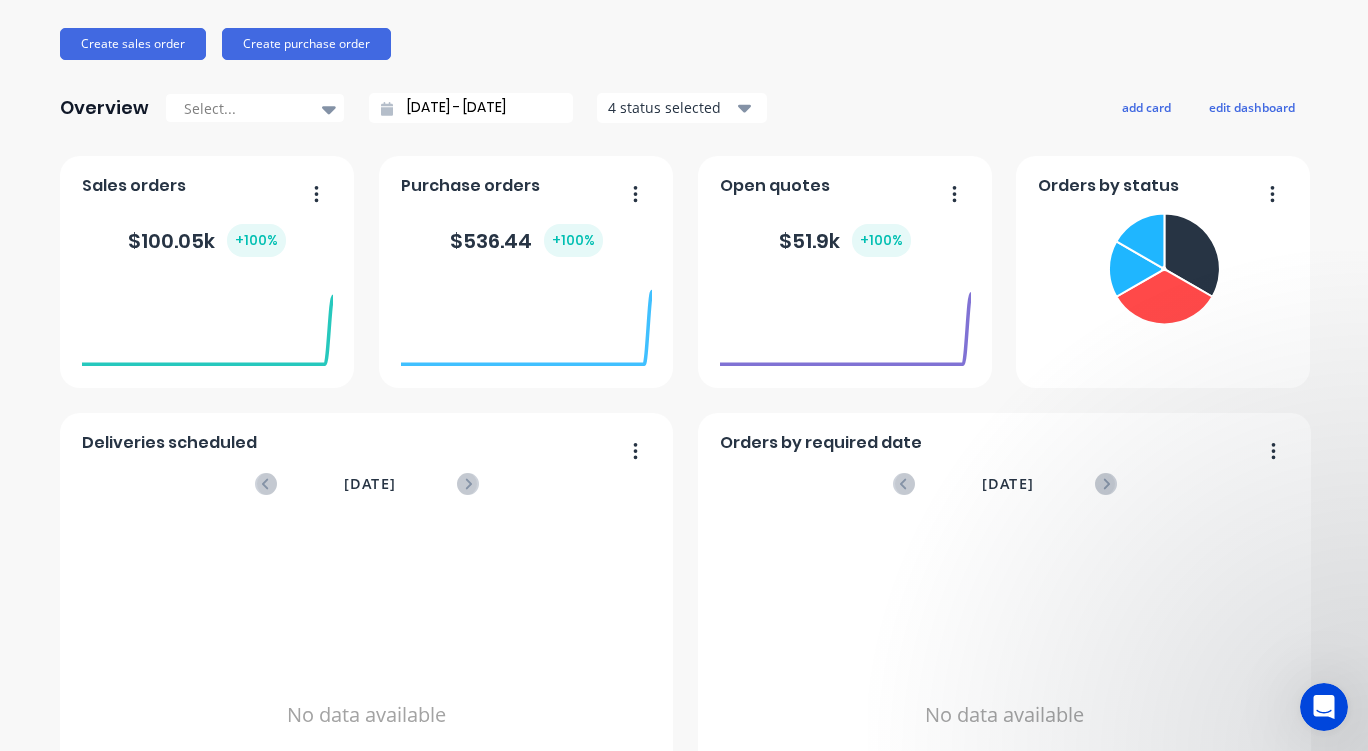 click at bounding box center (947, 195) 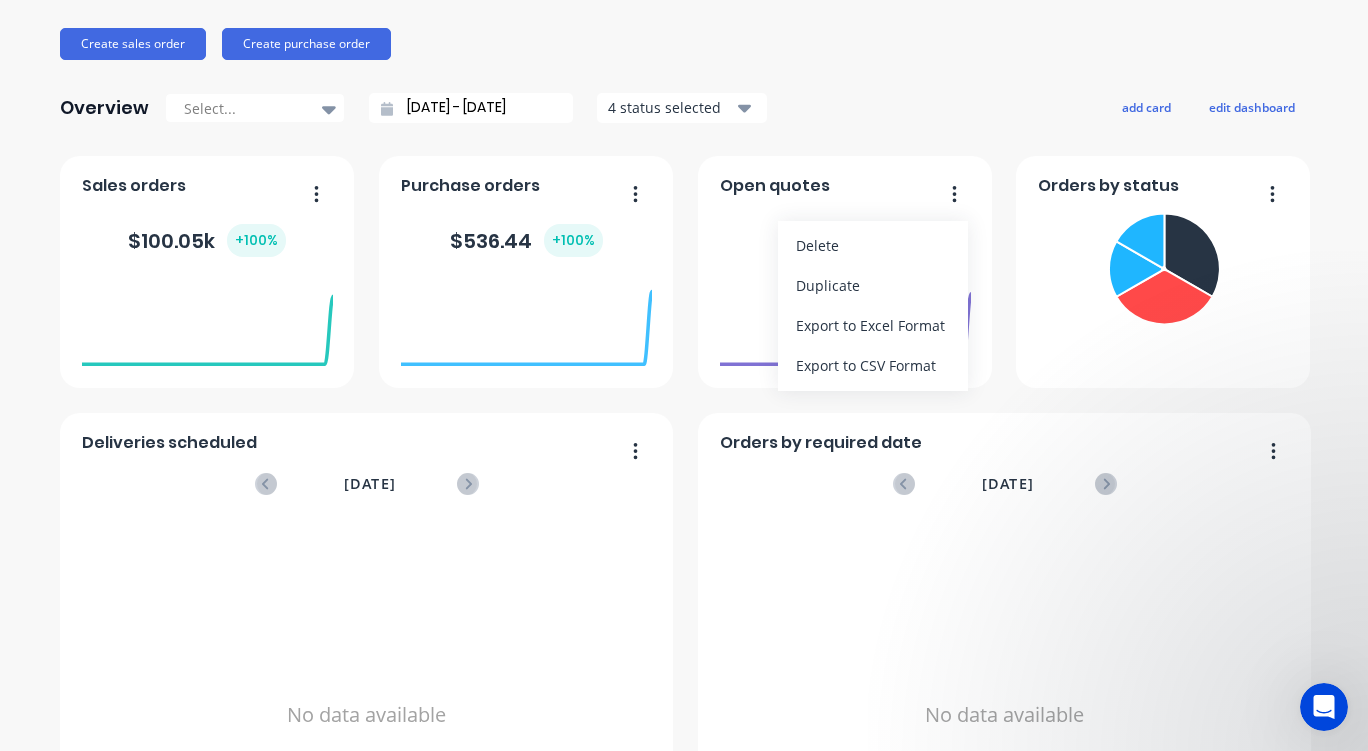 click on "No data available" at bounding box center (367, 715) 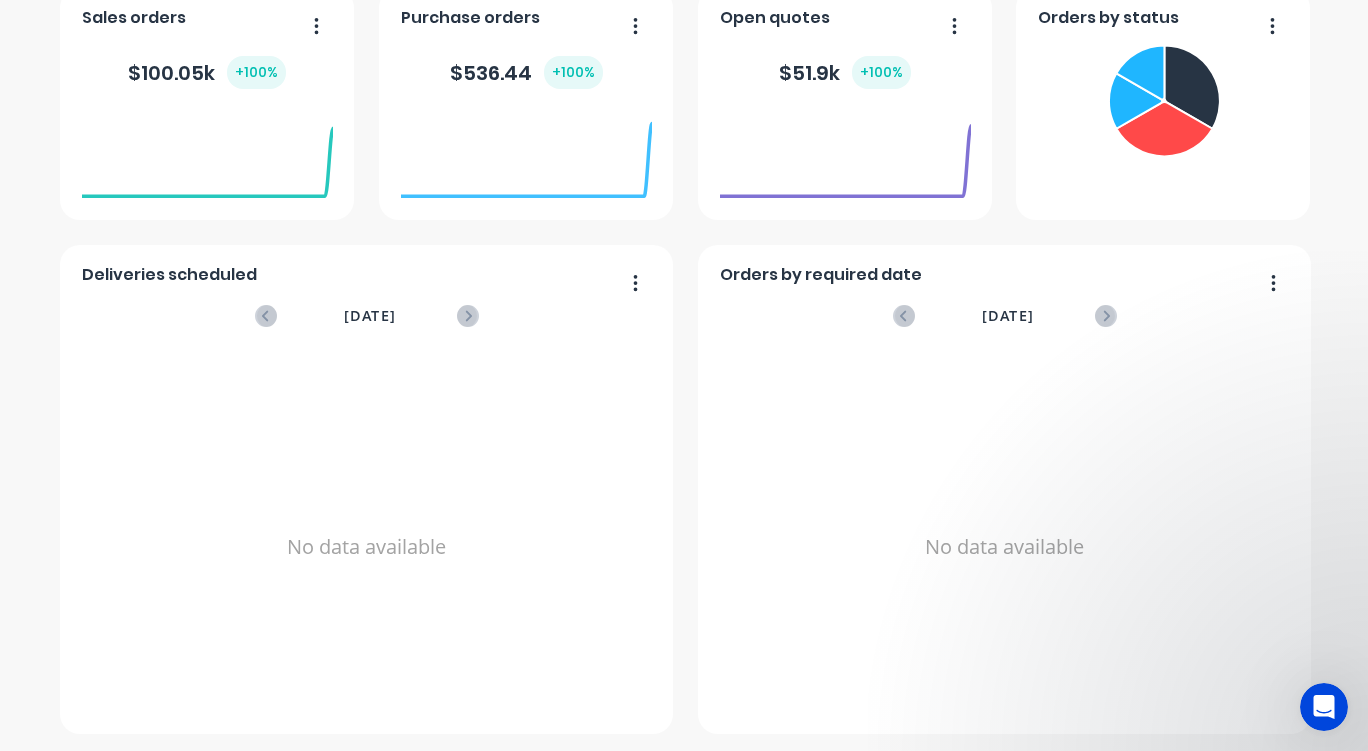 scroll, scrollTop: 392, scrollLeft: 0, axis: vertical 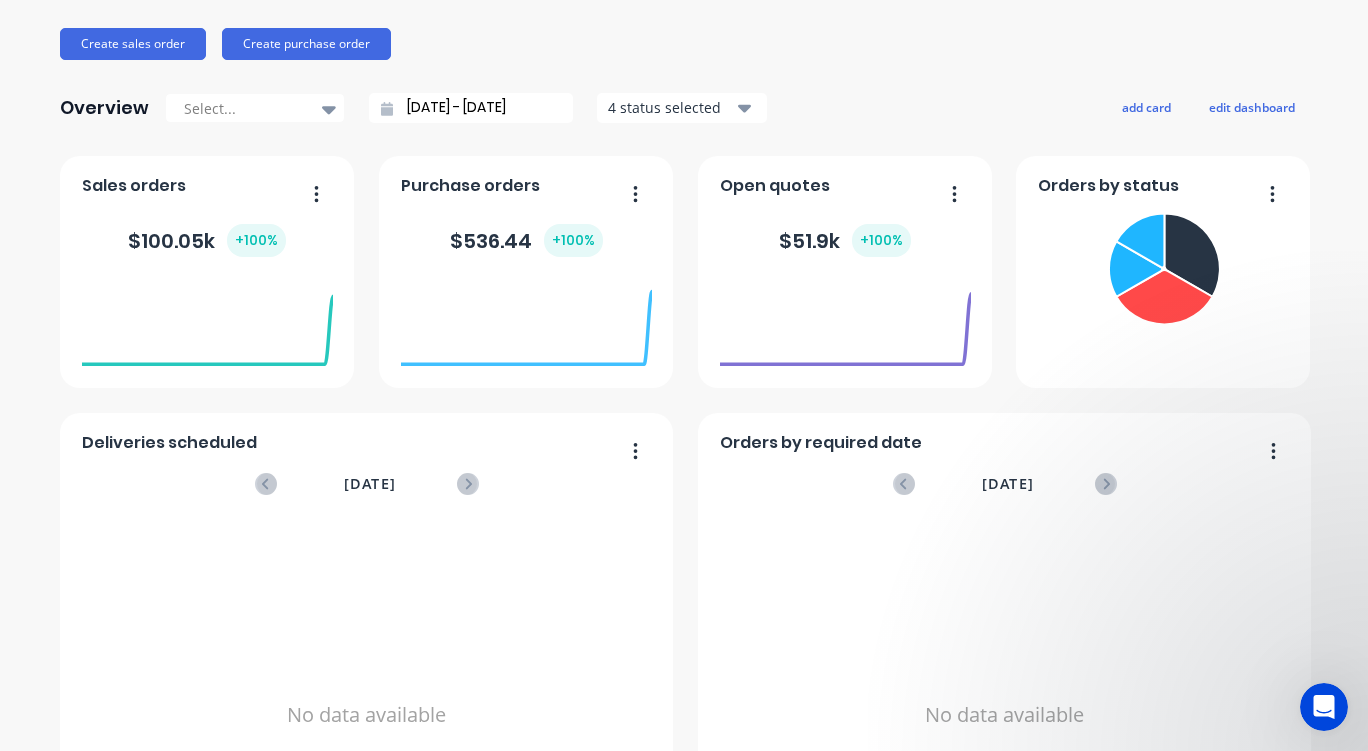 click at bounding box center [1265, 195] 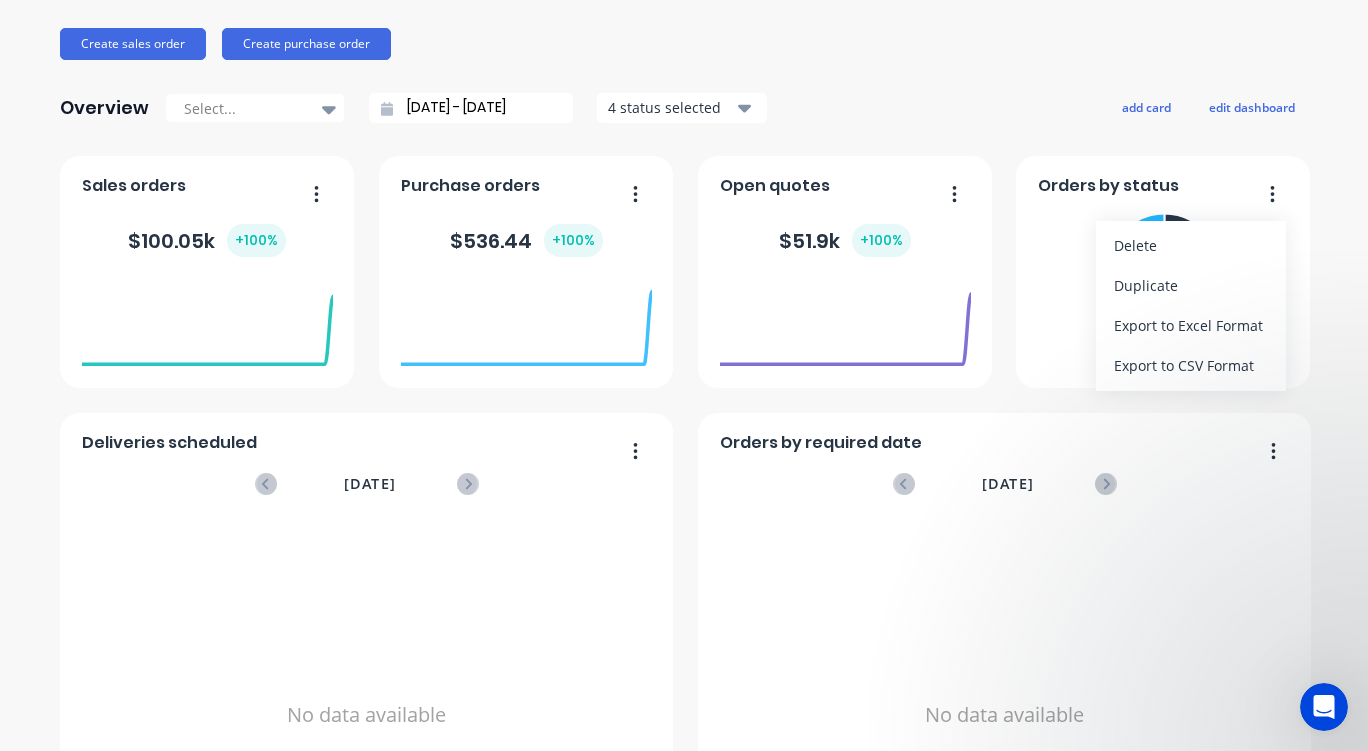 click at bounding box center (1265, 195) 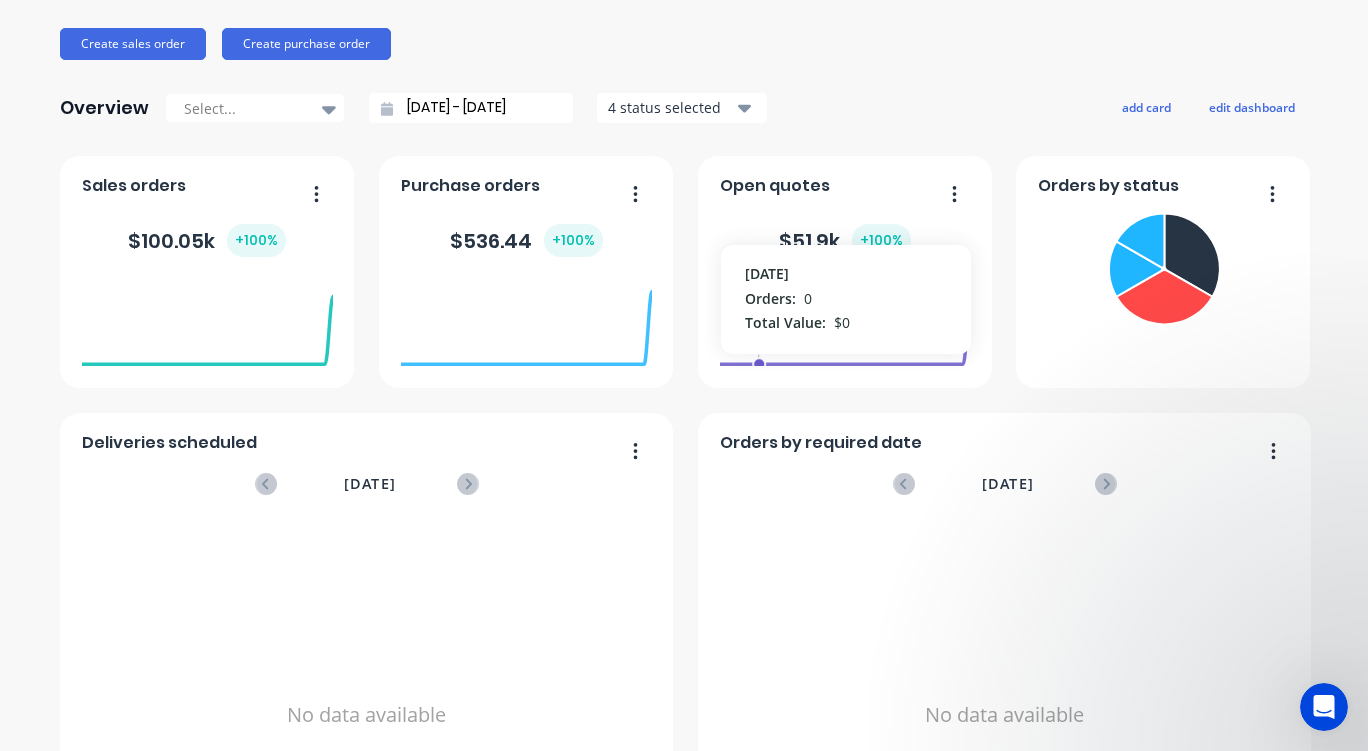 drag, startPoint x: 773, startPoint y: 209, endPoint x: 750, endPoint y: 200, distance: 24.698177 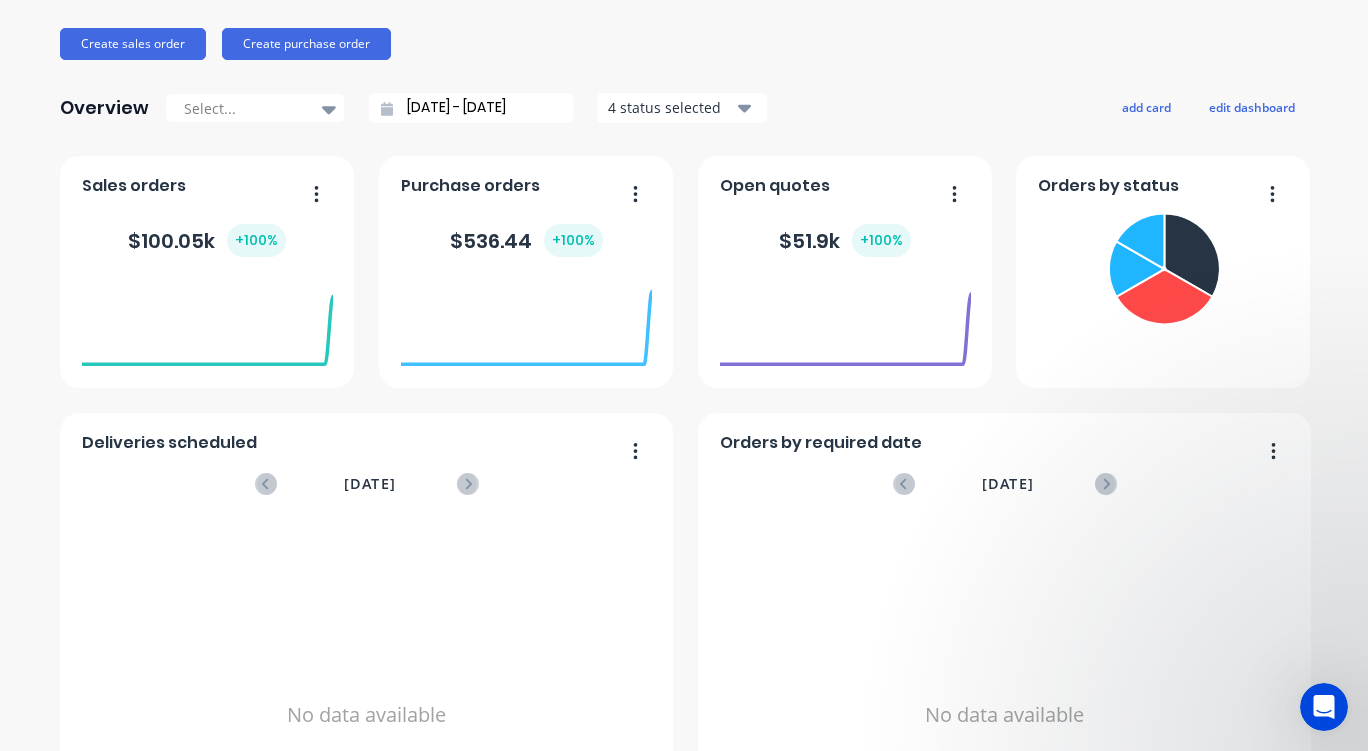 click at bounding box center (947, 195) 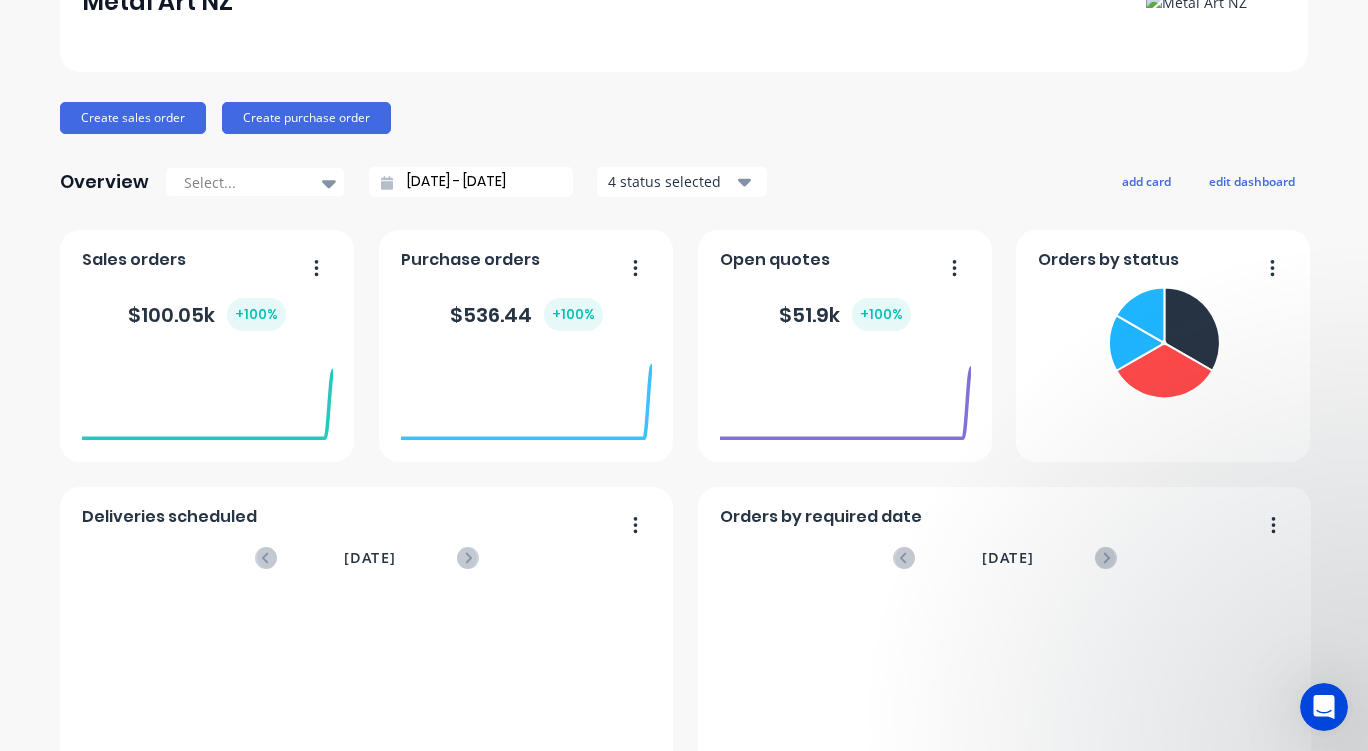 scroll, scrollTop: 132, scrollLeft: 0, axis: vertical 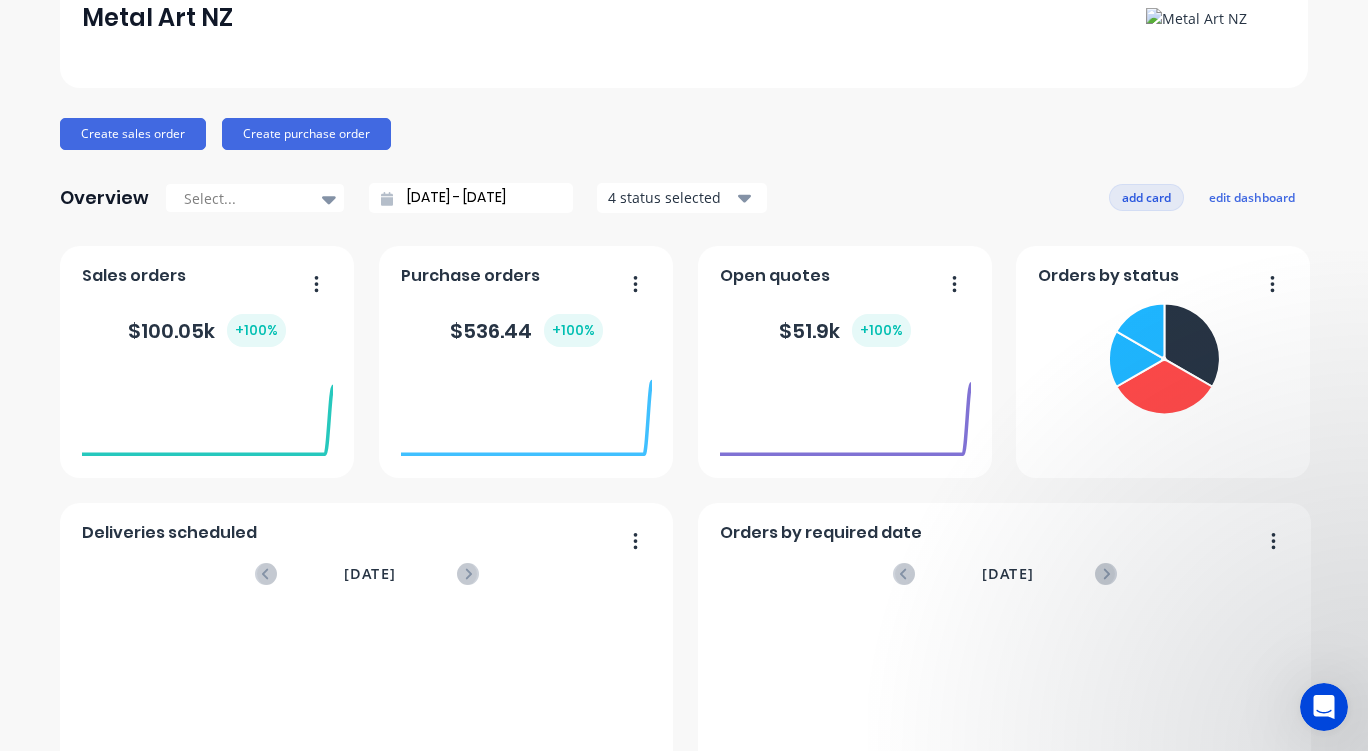 click on "add card" at bounding box center [1146, 197] 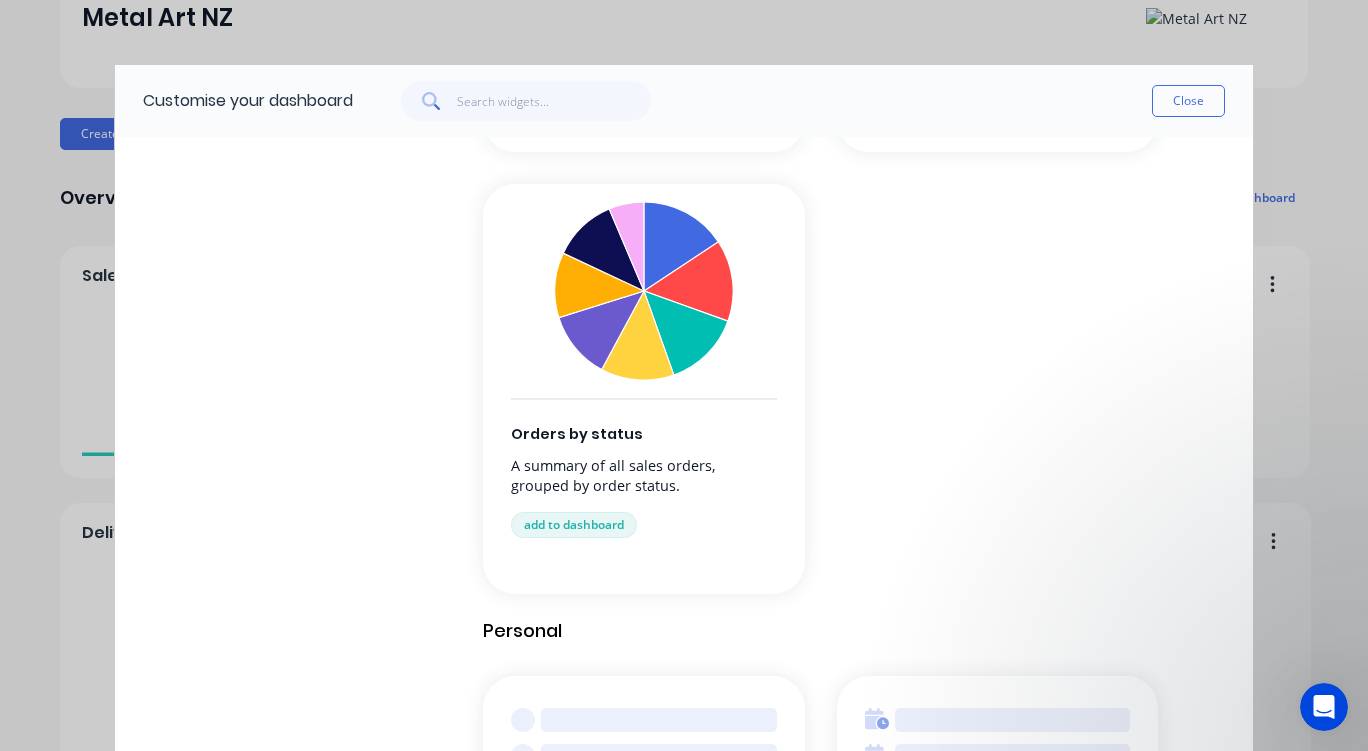 scroll, scrollTop: 1867, scrollLeft: 0, axis: vertical 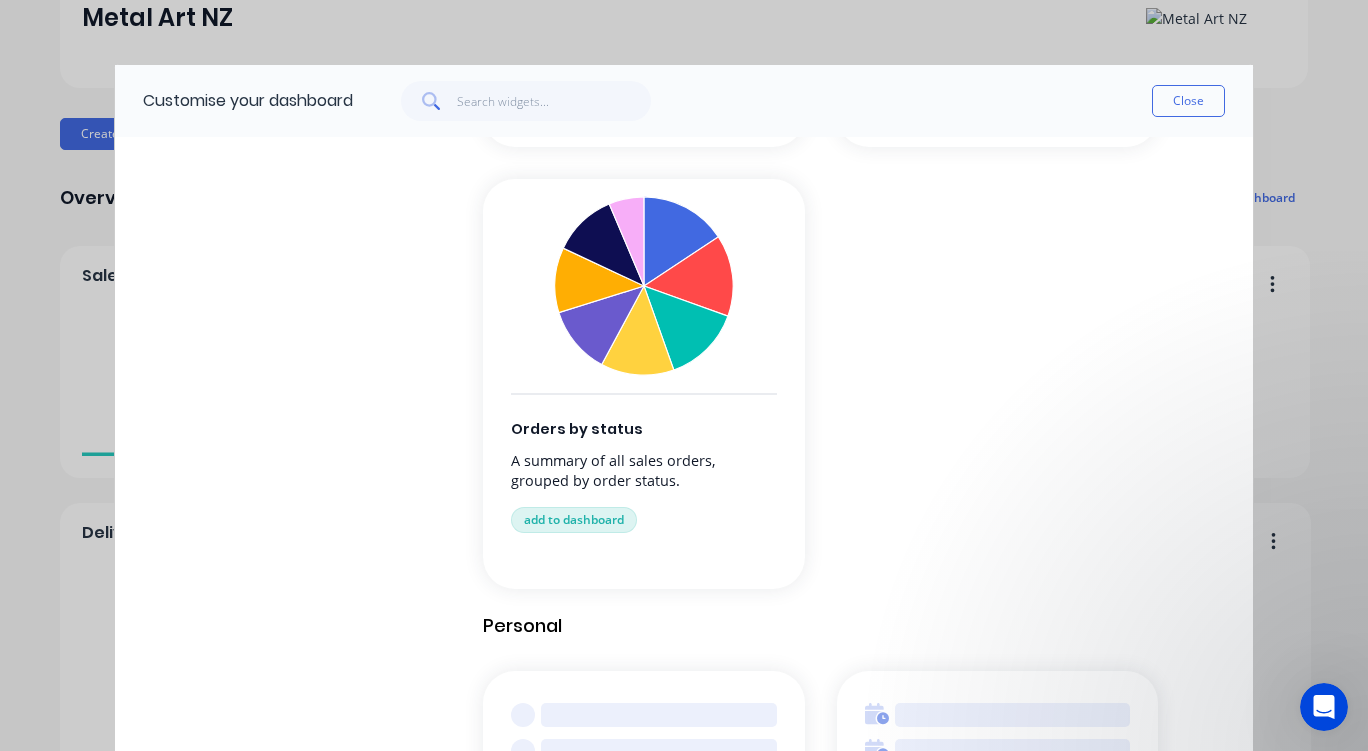 click on "add to dashboard" at bounding box center (574, 520) 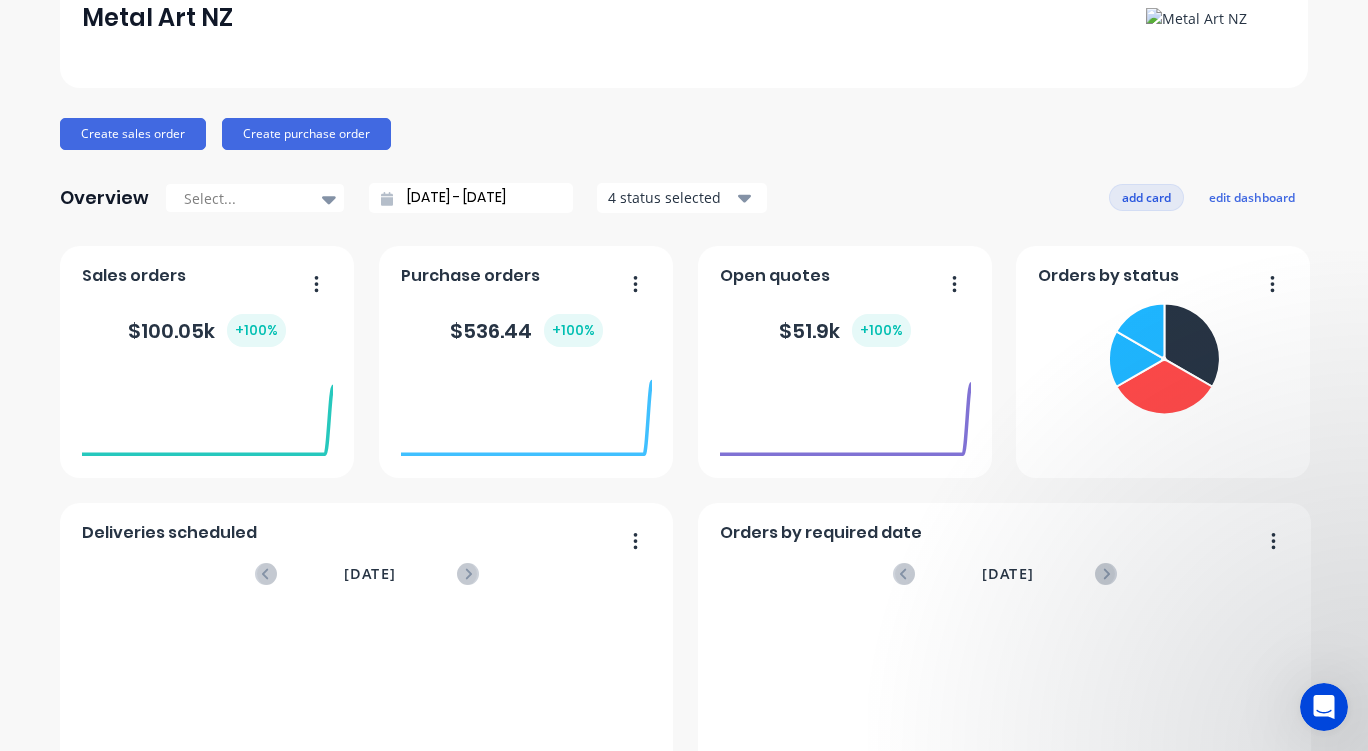 click on "add card" at bounding box center (1146, 197) 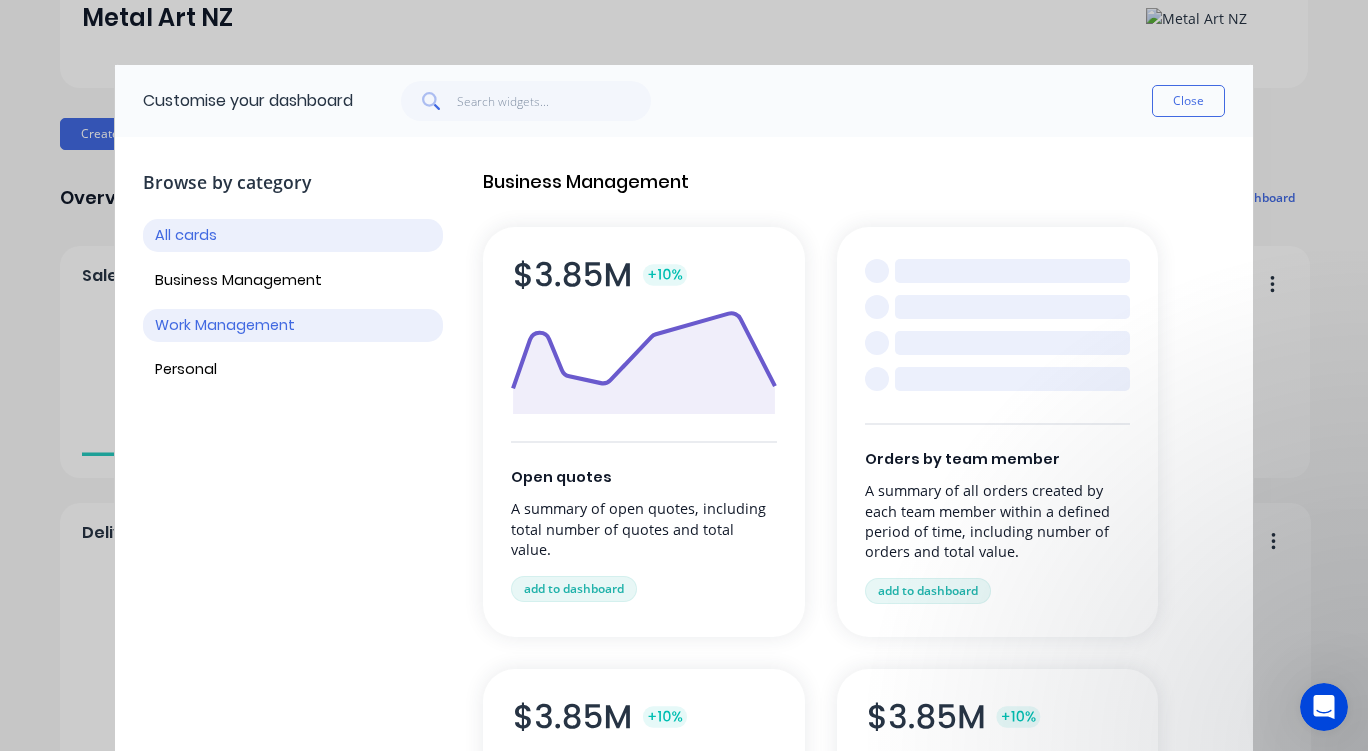 click on "Work Management" at bounding box center [293, 325] 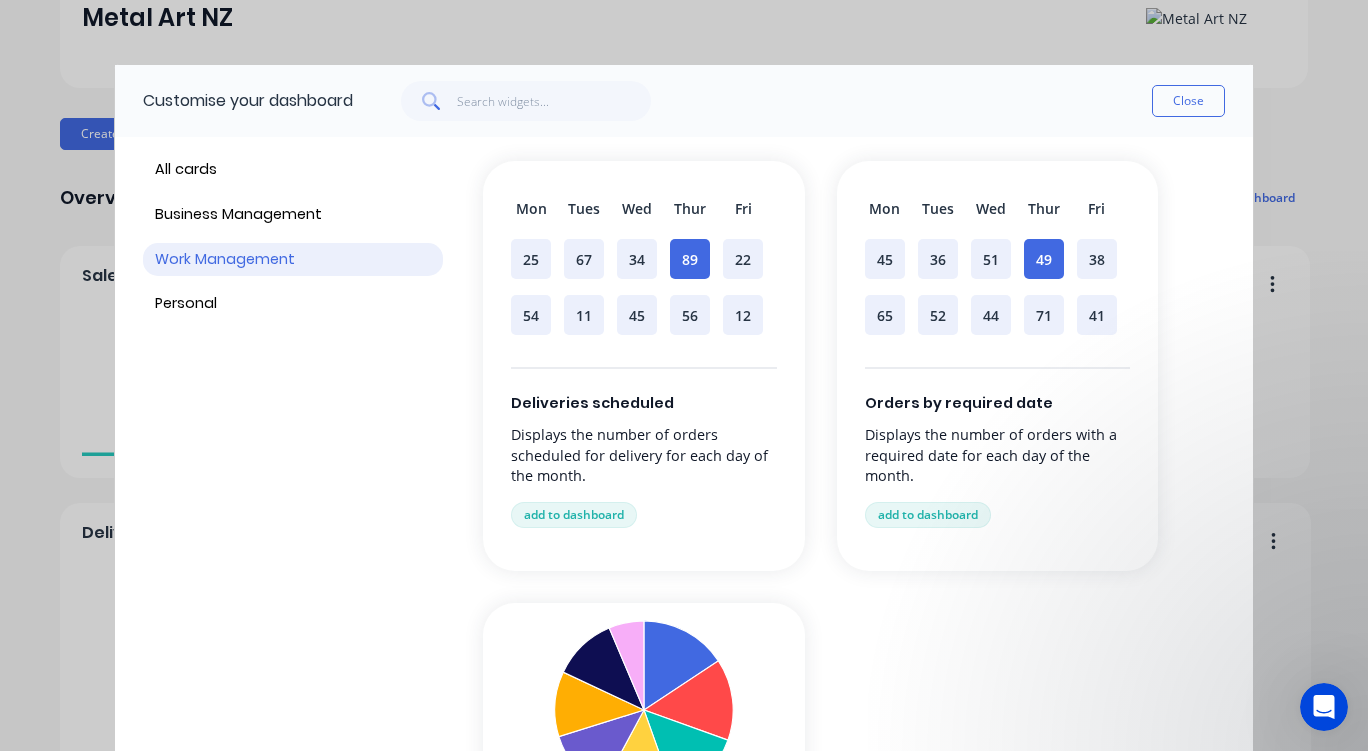 scroll, scrollTop: 98, scrollLeft: 0, axis: vertical 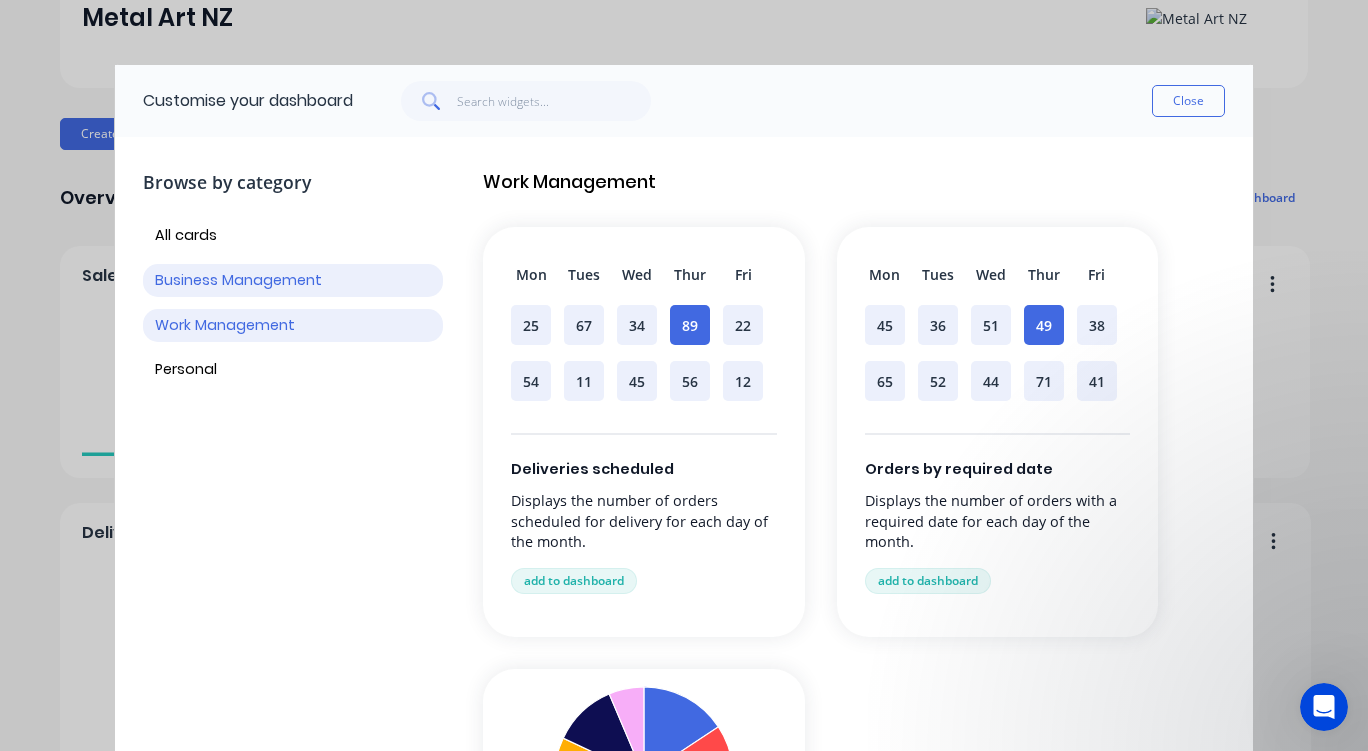 click on "Business Management" at bounding box center (293, 280) 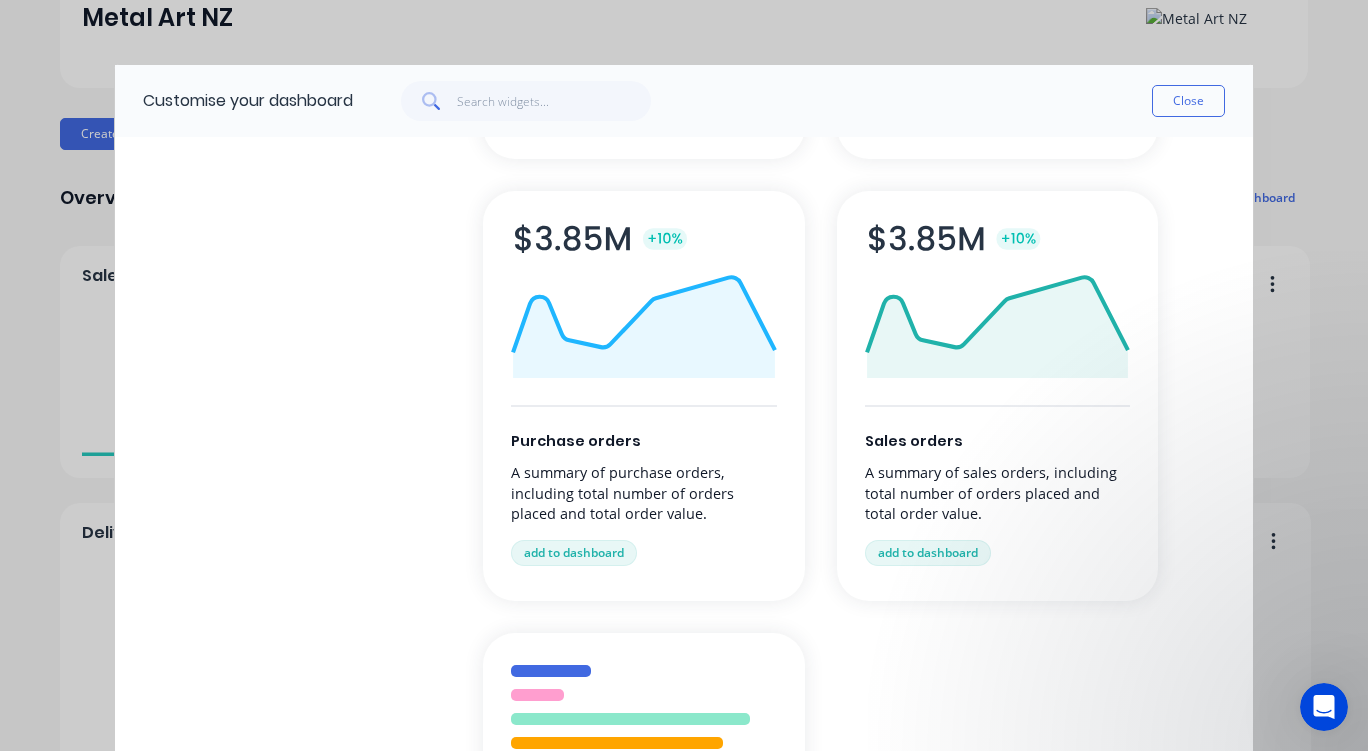 scroll, scrollTop: 540, scrollLeft: 0, axis: vertical 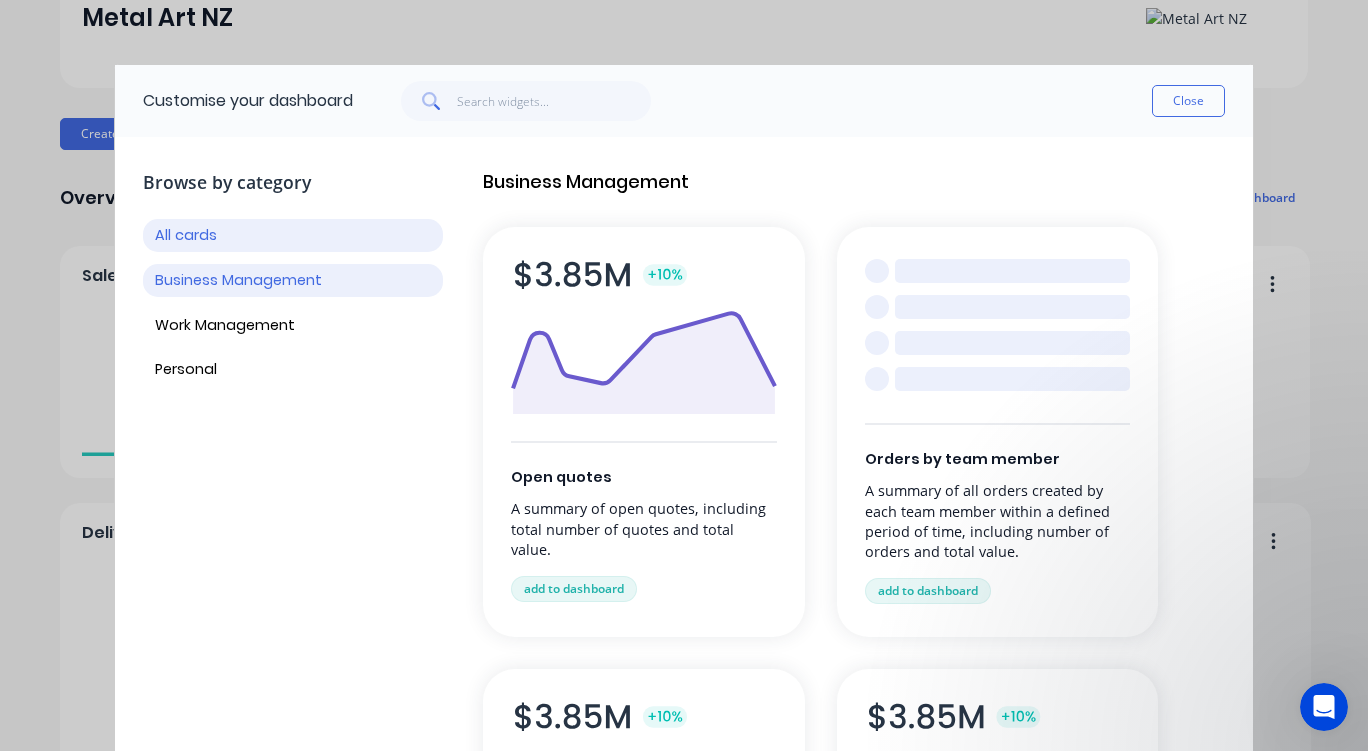 click on "All cards" at bounding box center (293, 235) 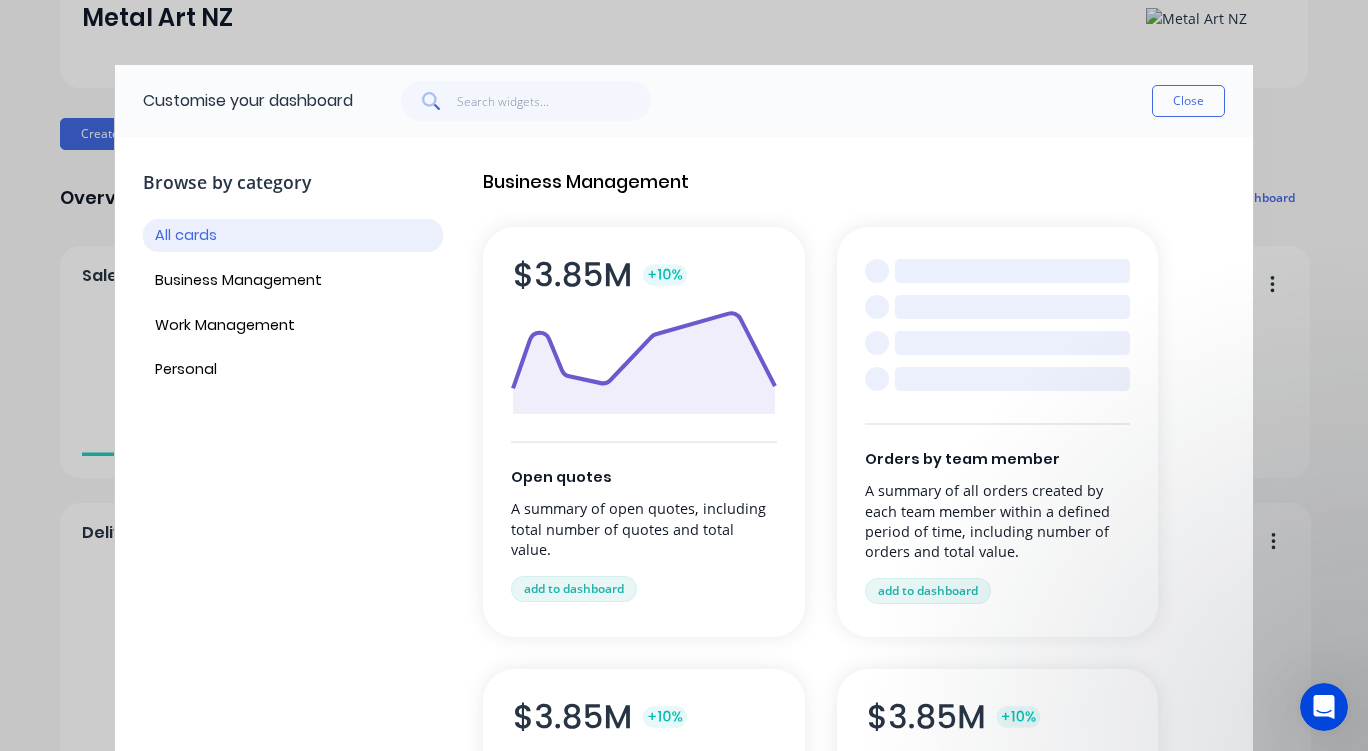 click on "All cards" at bounding box center (293, 235) 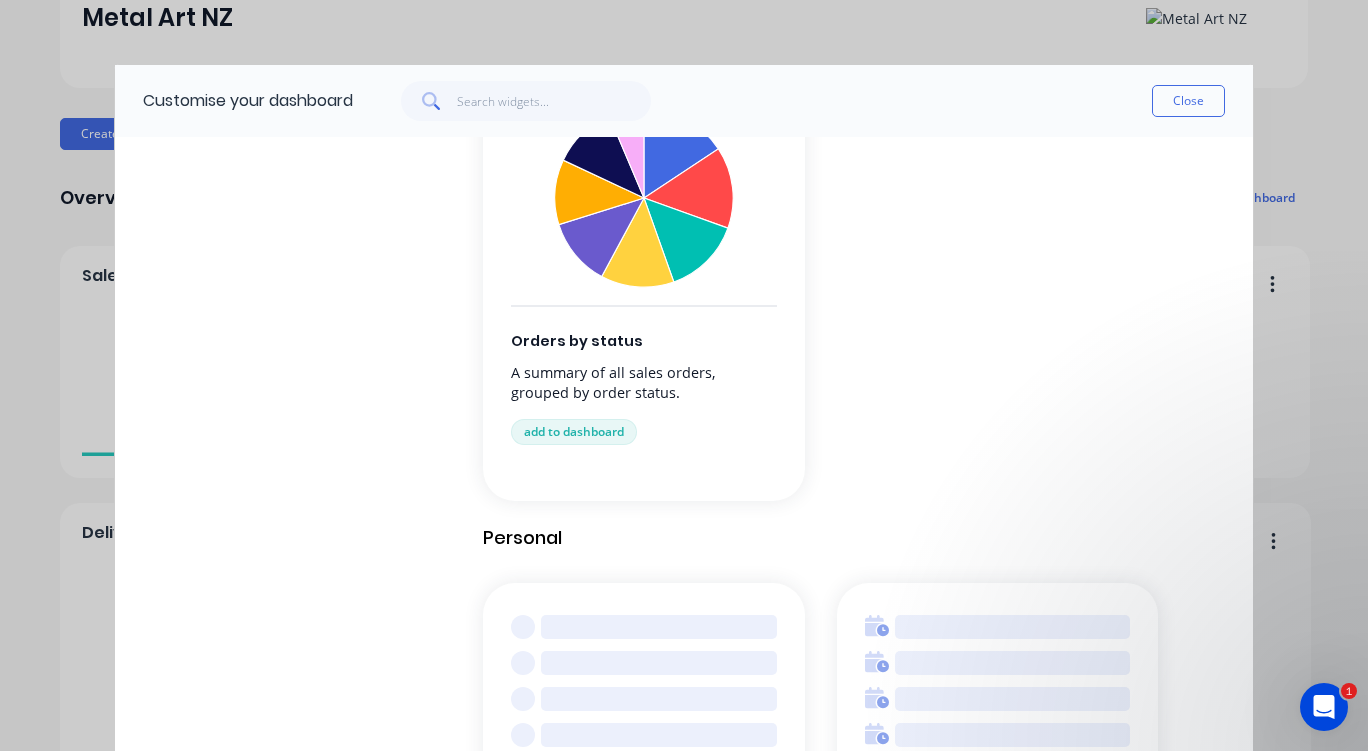 scroll, scrollTop: 1967, scrollLeft: 0, axis: vertical 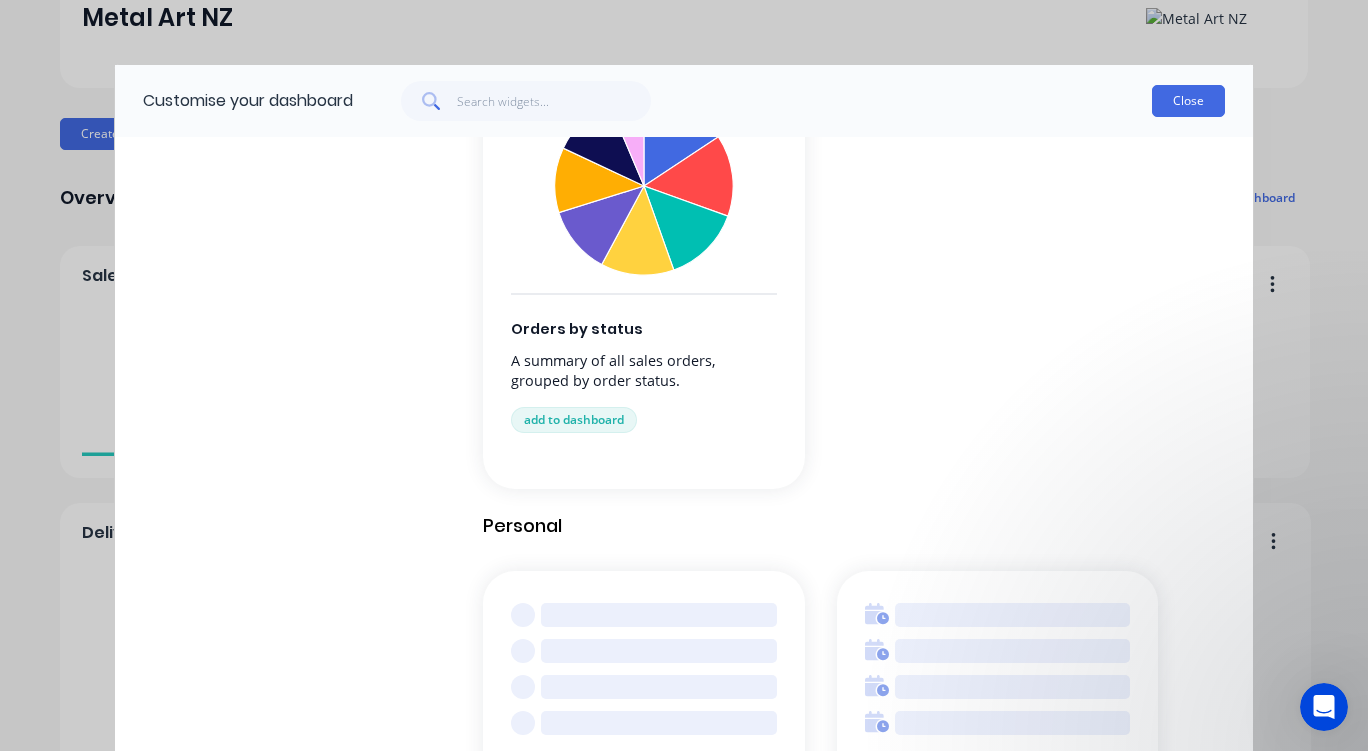 click on "Close" at bounding box center [1188, 101] 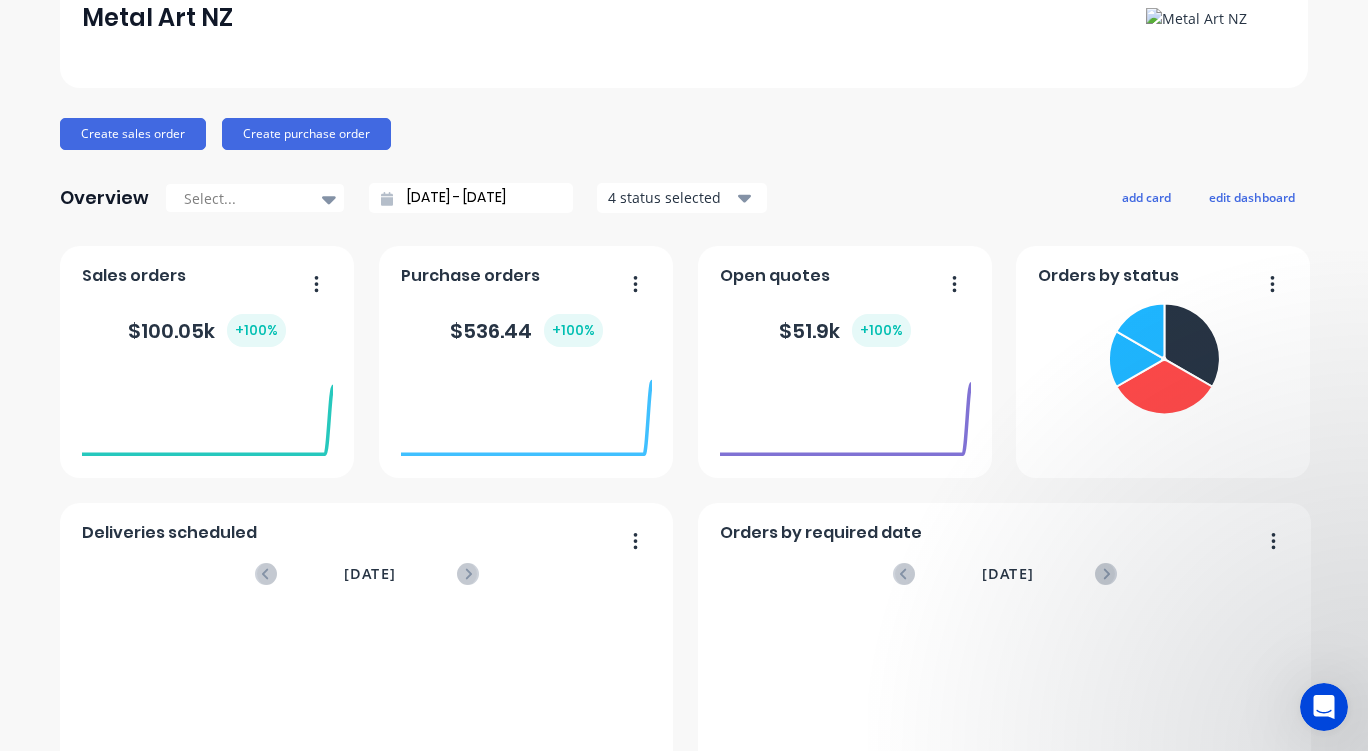 scroll, scrollTop: 11, scrollLeft: 0, axis: vertical 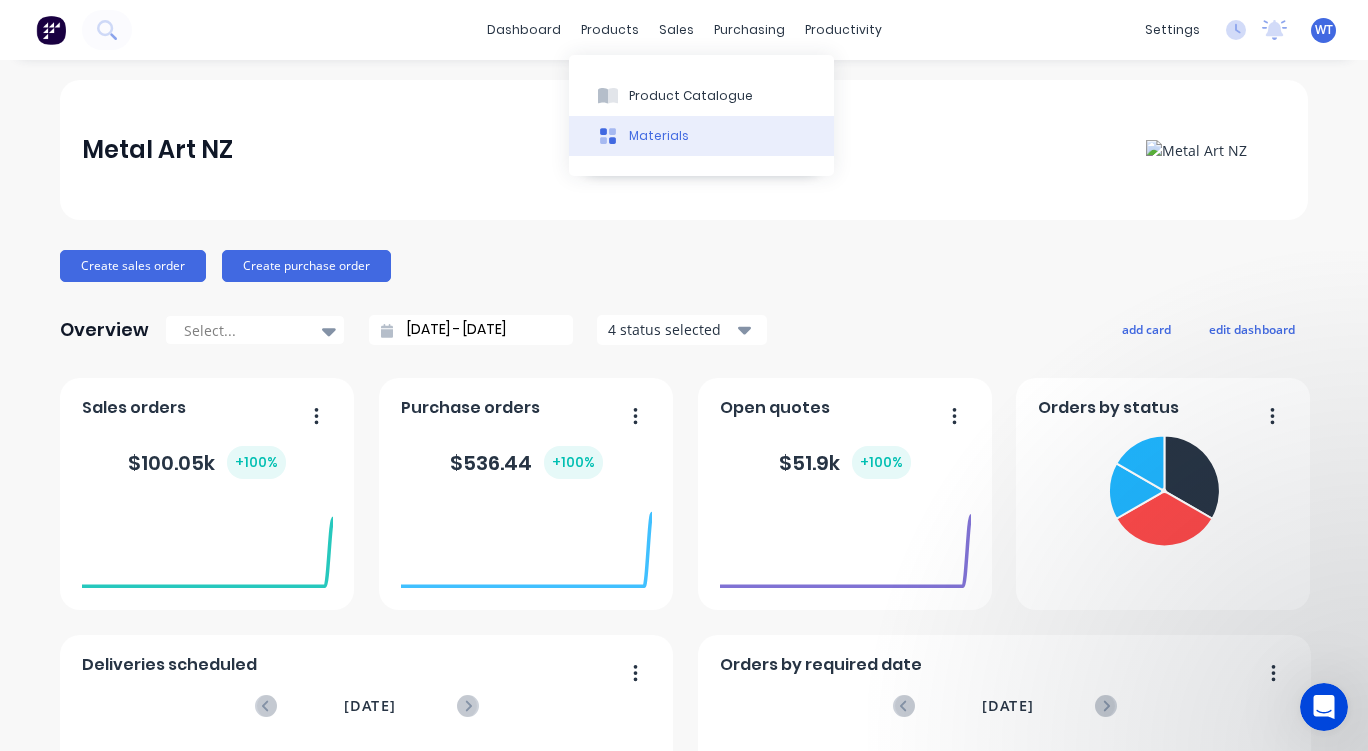 click on "Materials" at bounding box center (701, 136) 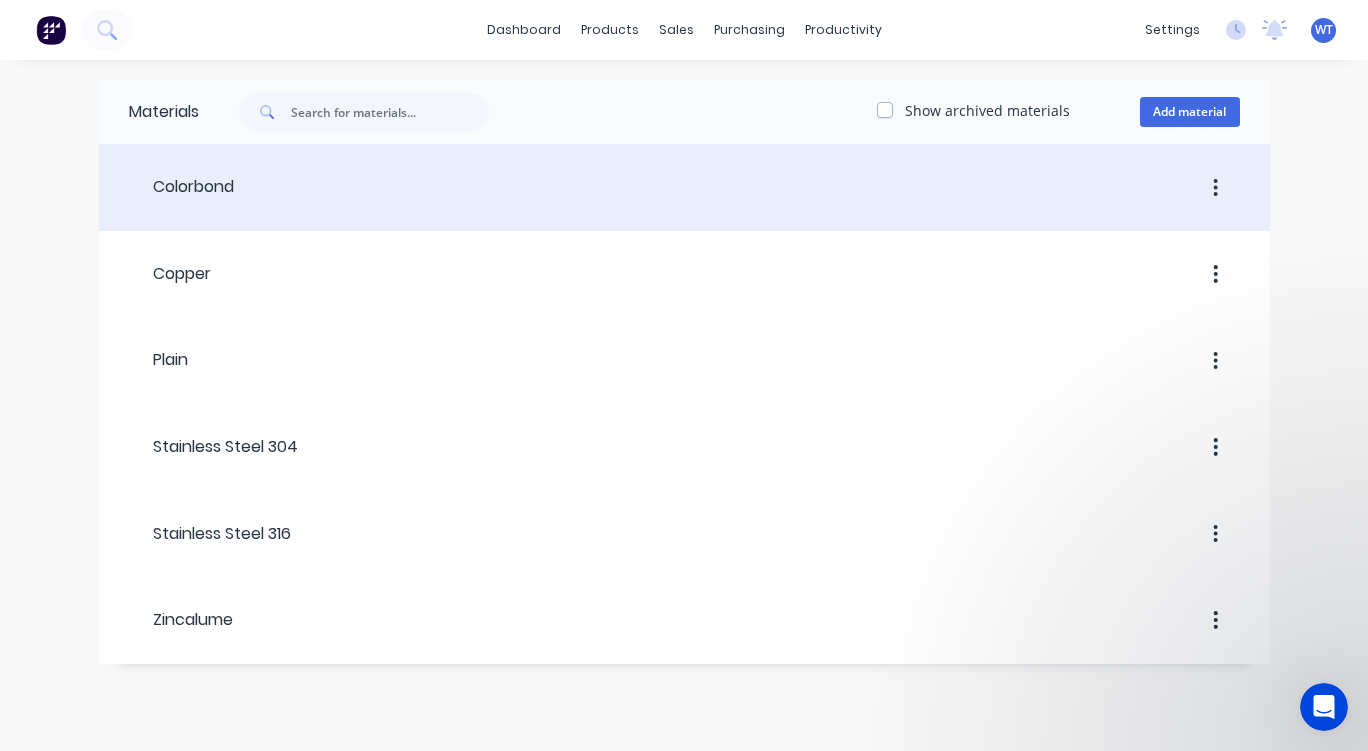 click on "Colorbond" at bounding box center [684, 187] 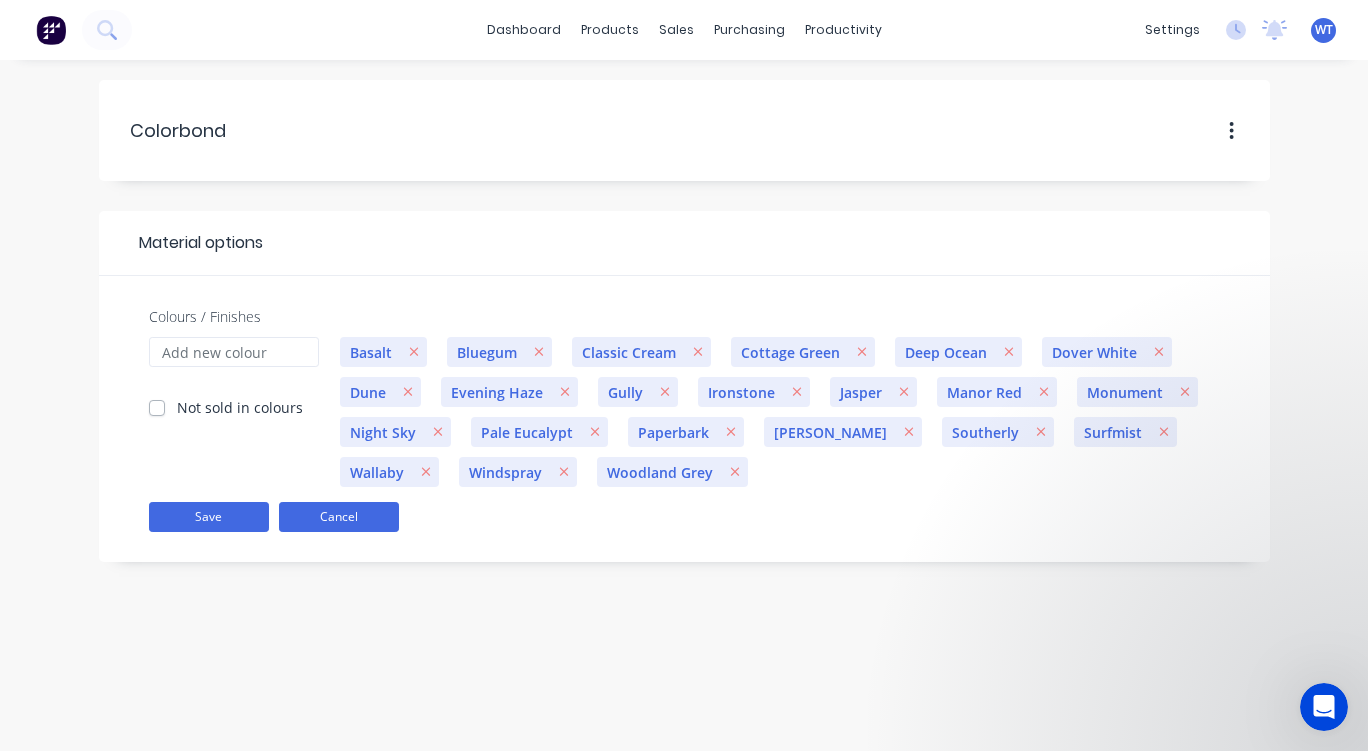 click on "Cancel" at bounding box center [339, 517] 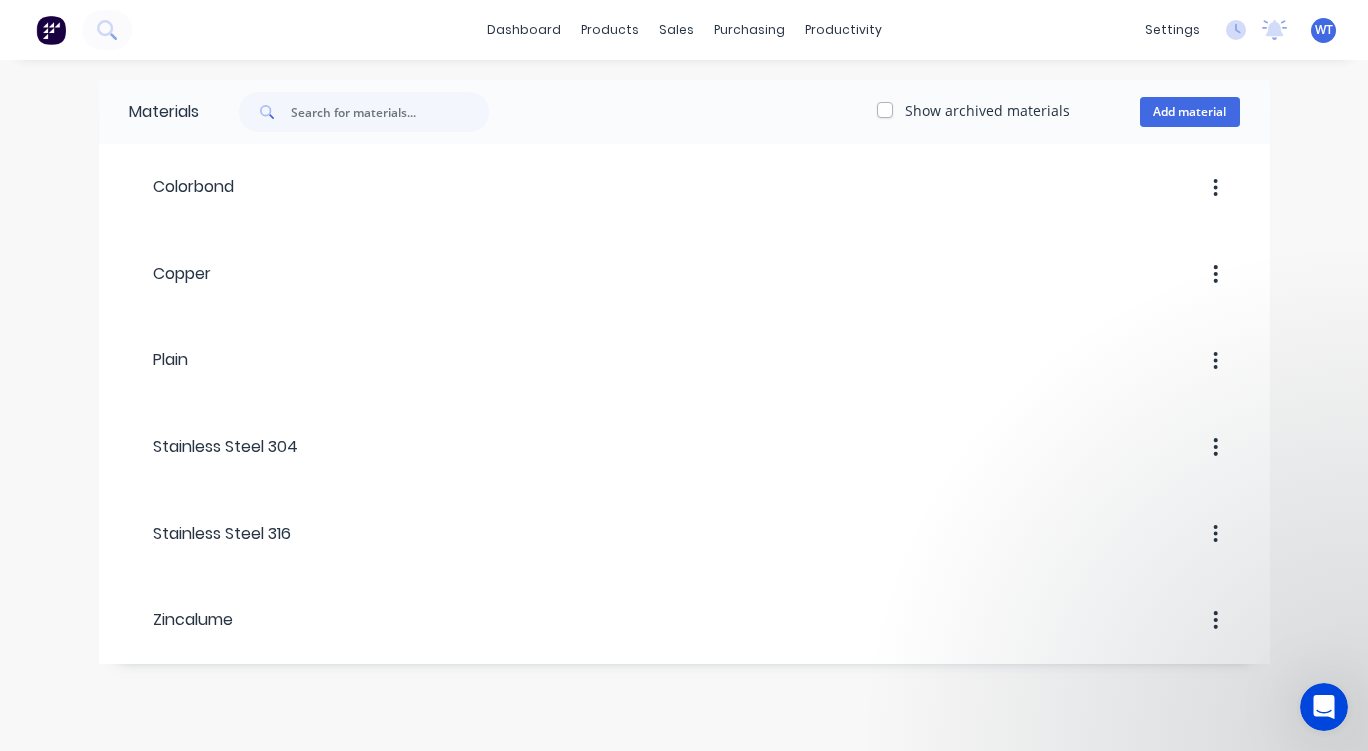 click on "Materials" at bounding box center [149, 112] 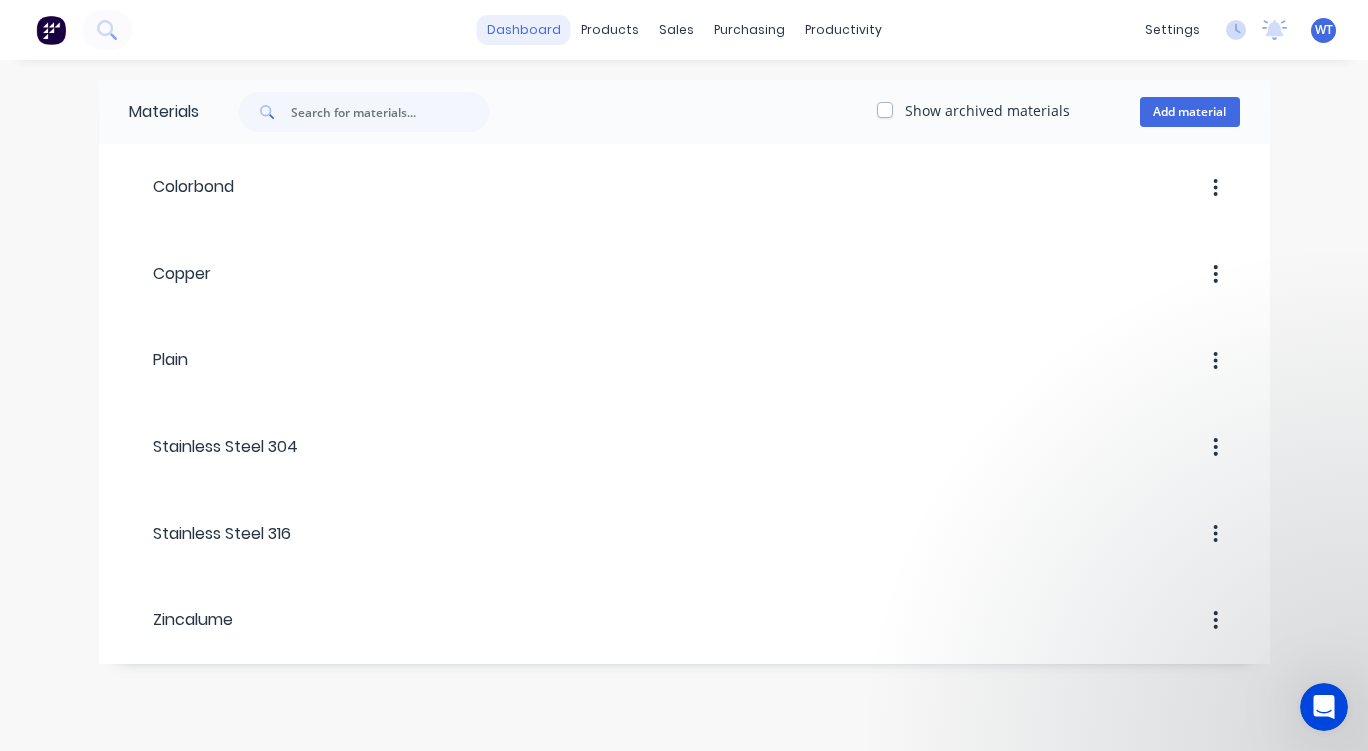 click on "dashboard" at bounding box center [524, 30] 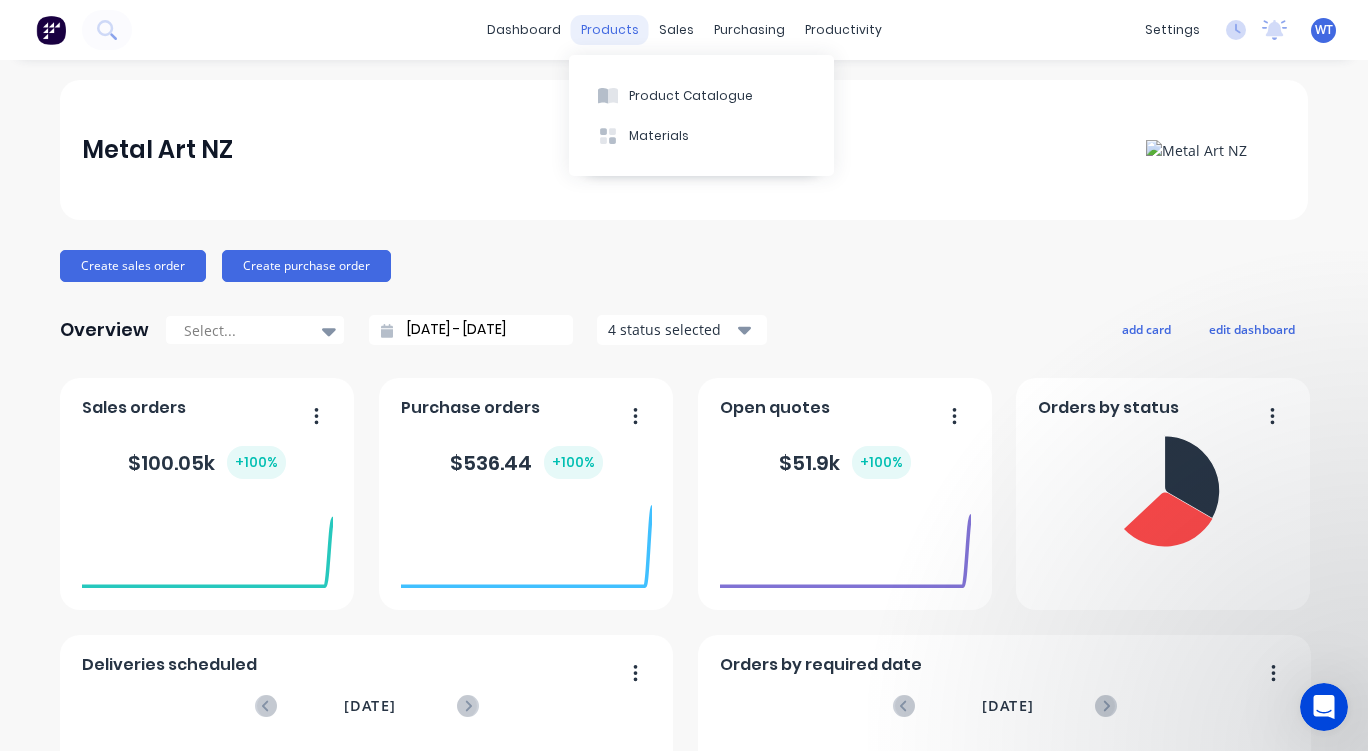 click on "products" at bounding box center [610, 30] 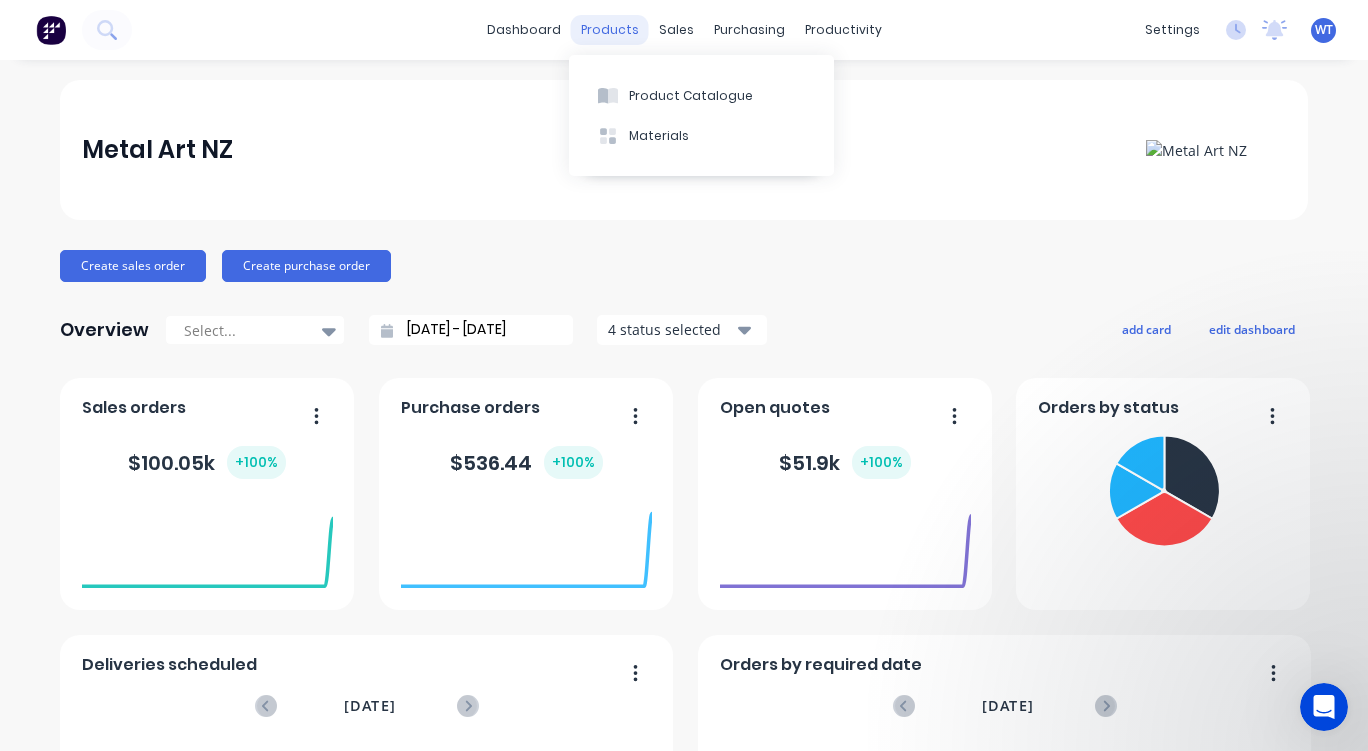 click on "products" at bounding box center [610, 30] 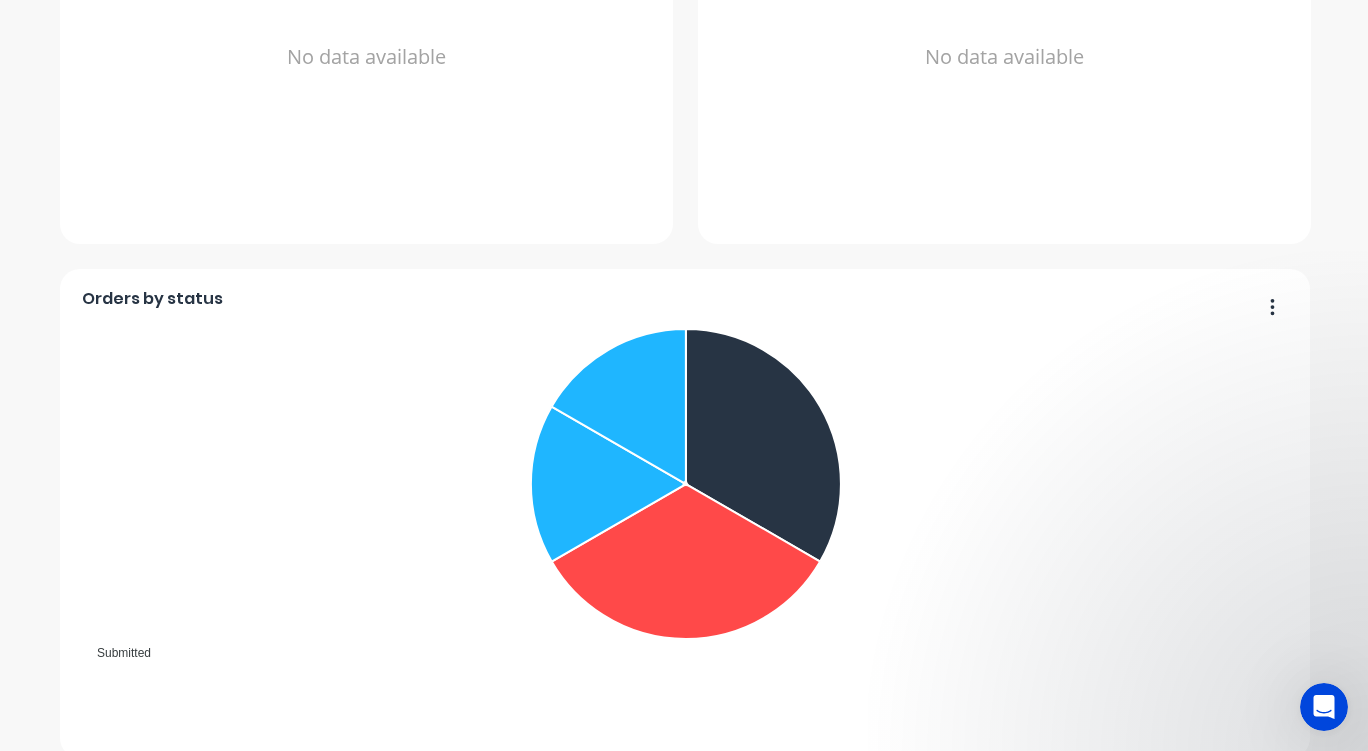 scroll, scrollTop: 881, scrollLeft: 0, axis: vertical 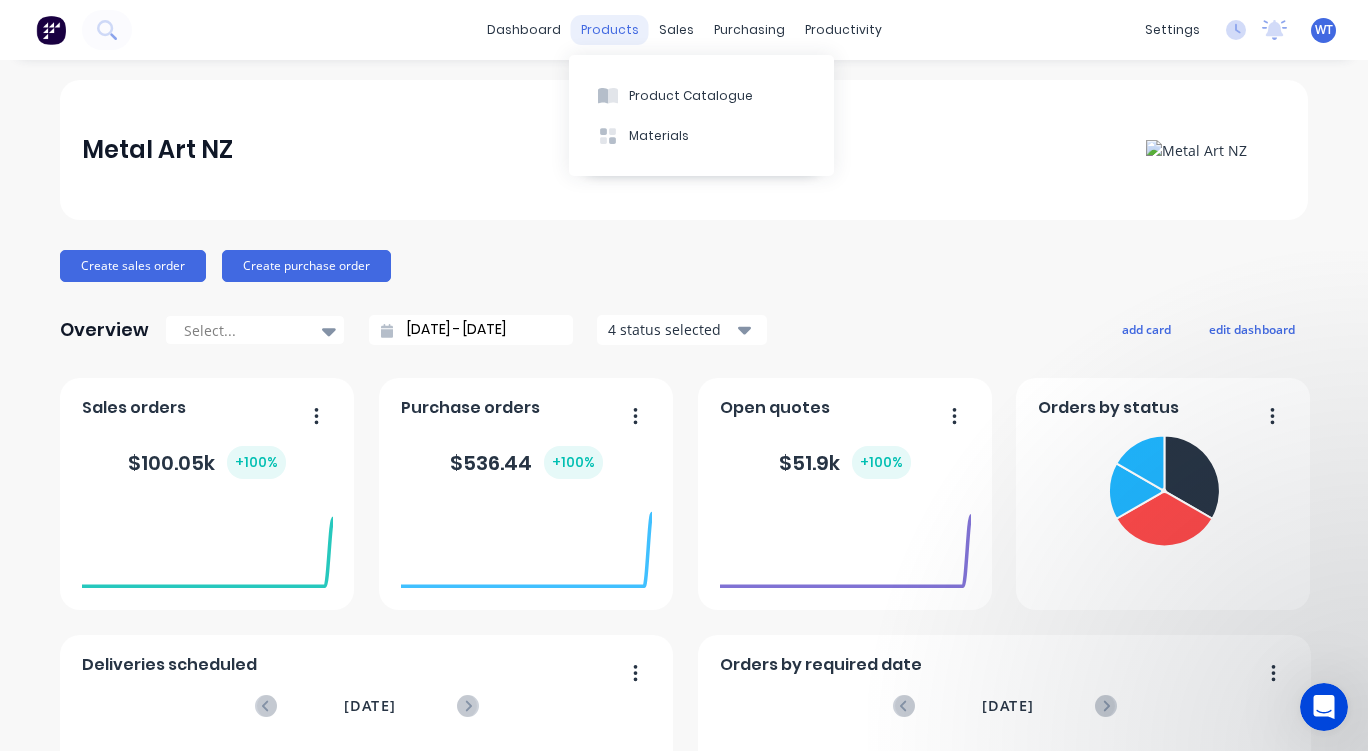 click on "products" at bounding box center (610, 30) 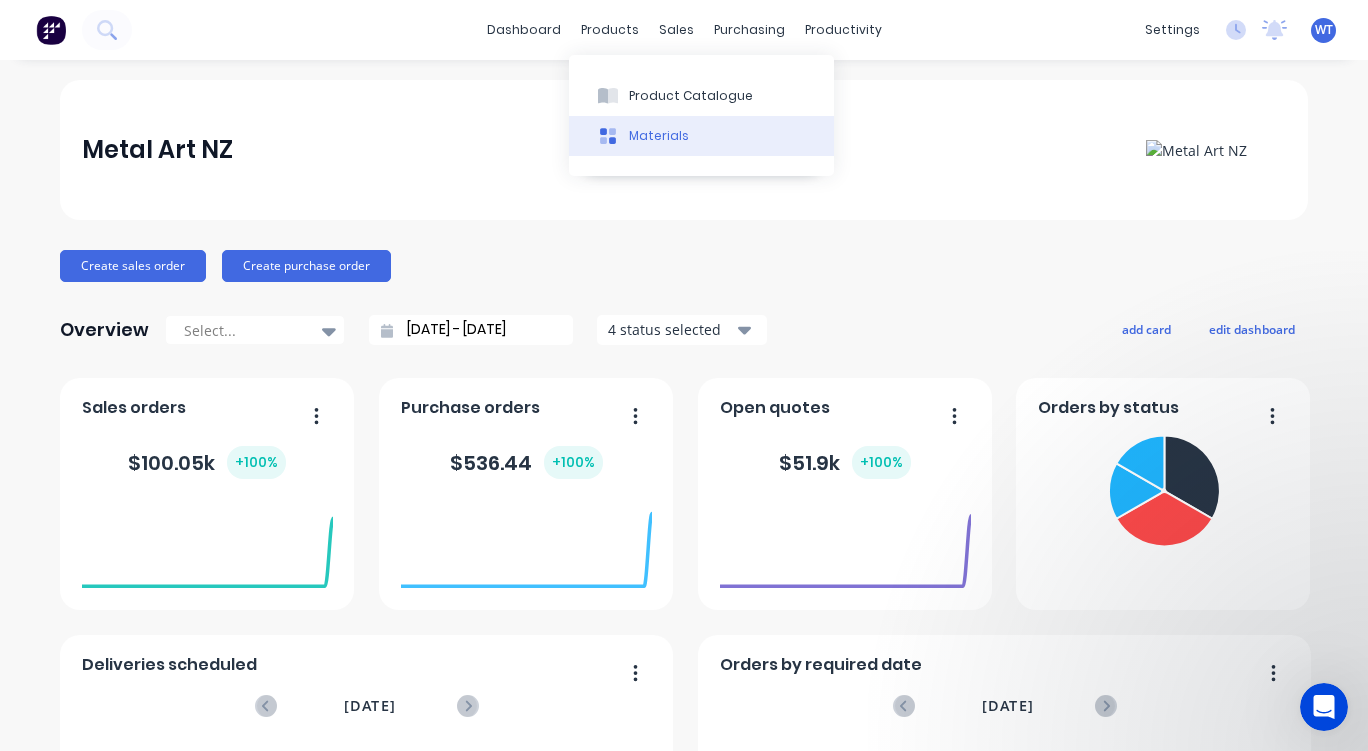 click on "Materials" at bounding box center (701, 136) 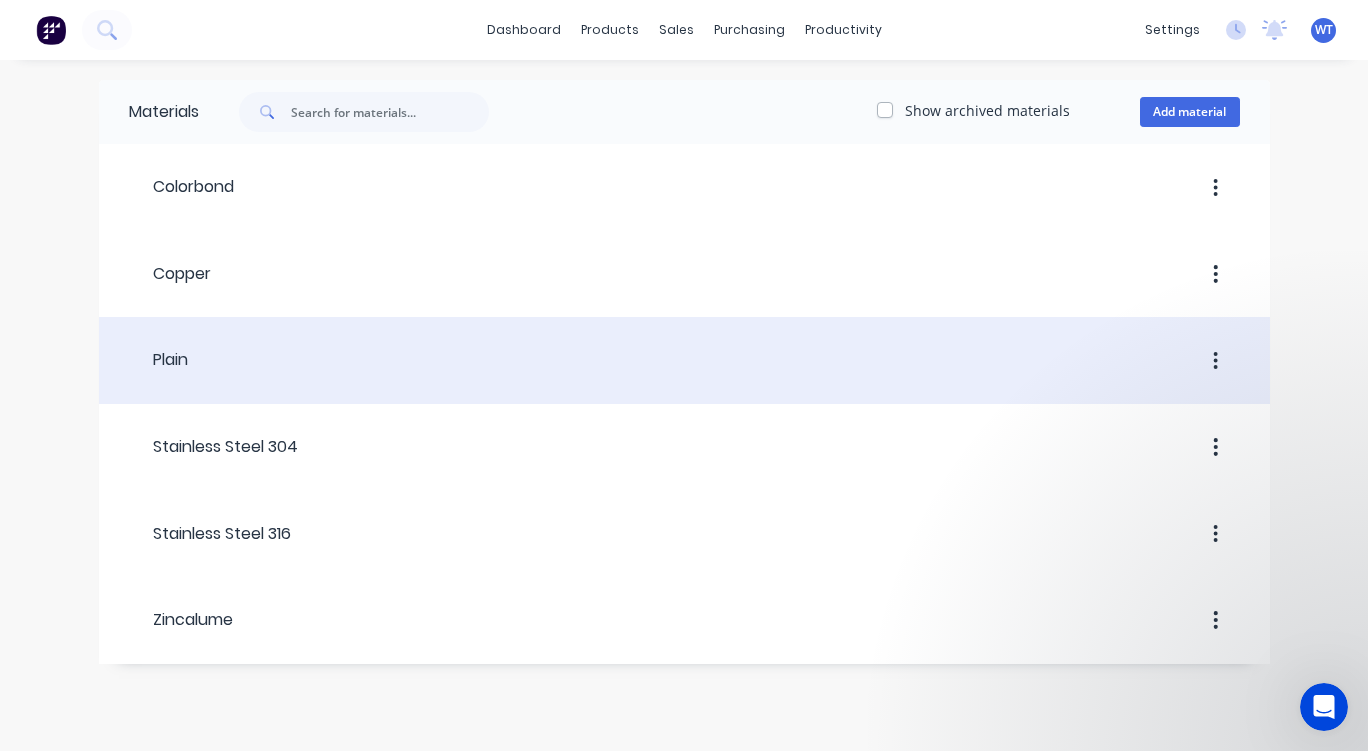 click on "Plain" at bounding box center (684, 361) 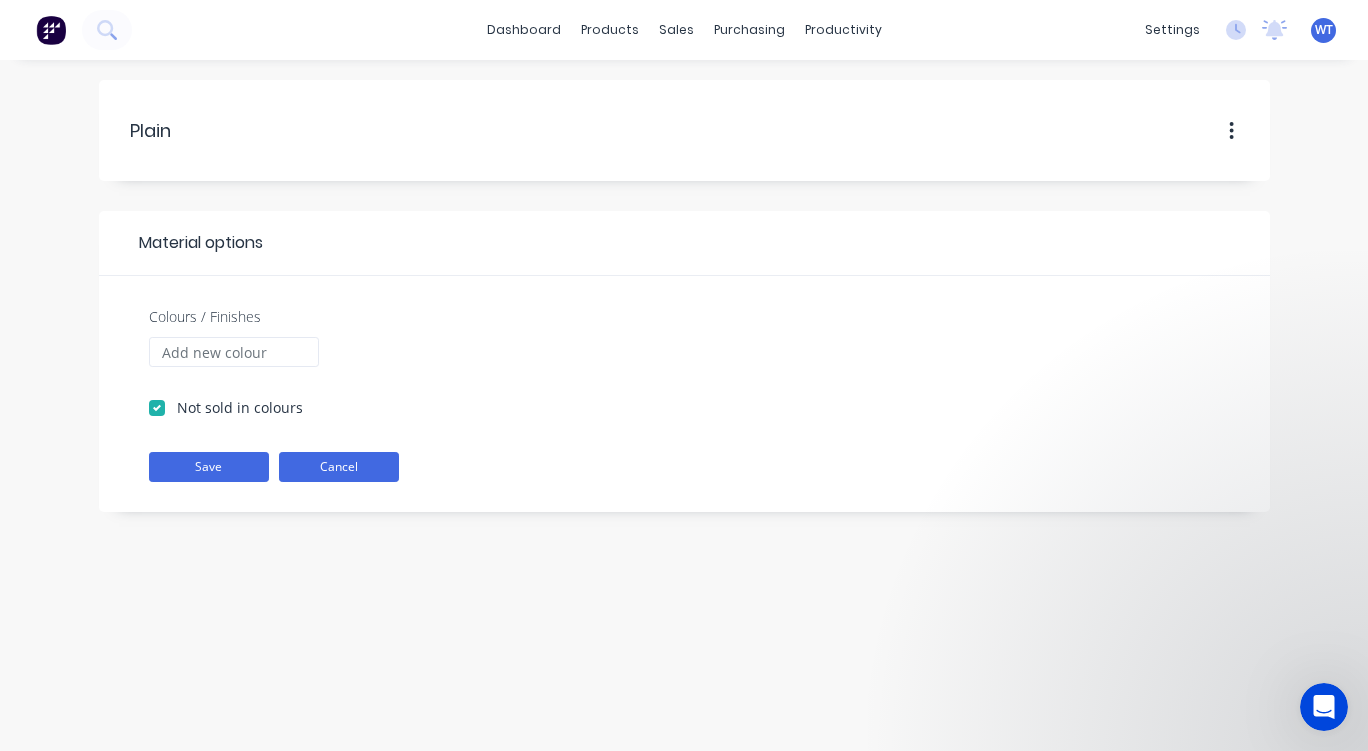 click on "Cancel" at bounding box center (339, 467) 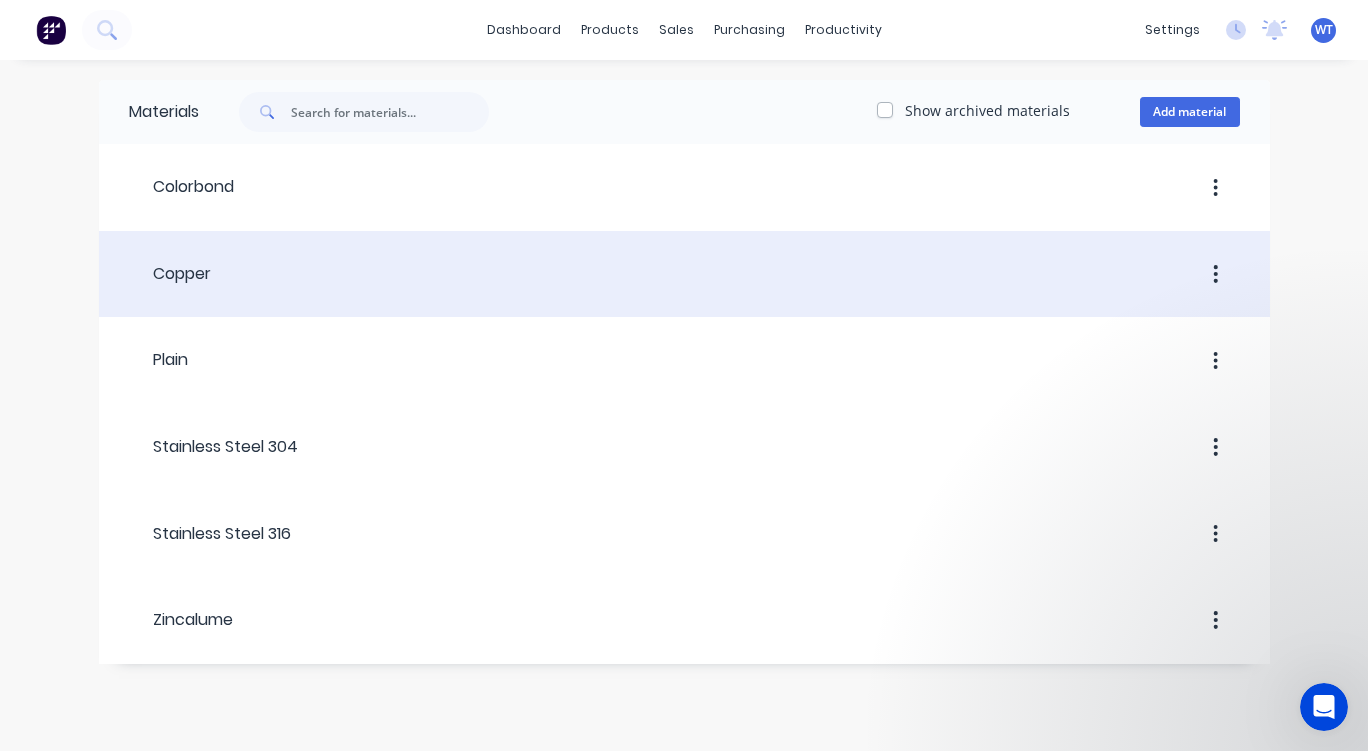 click at bounding box center [725, 274] 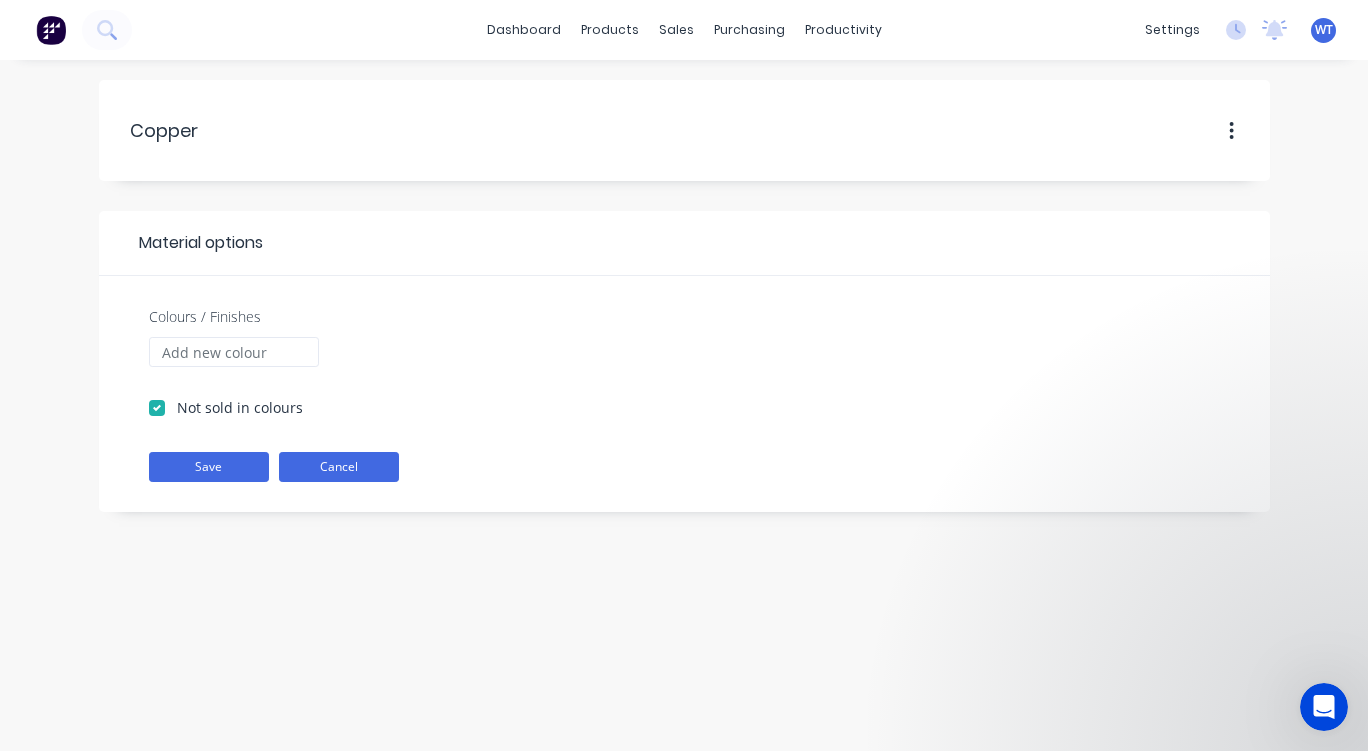click on "Cancel" at bounding box center [339, 467] 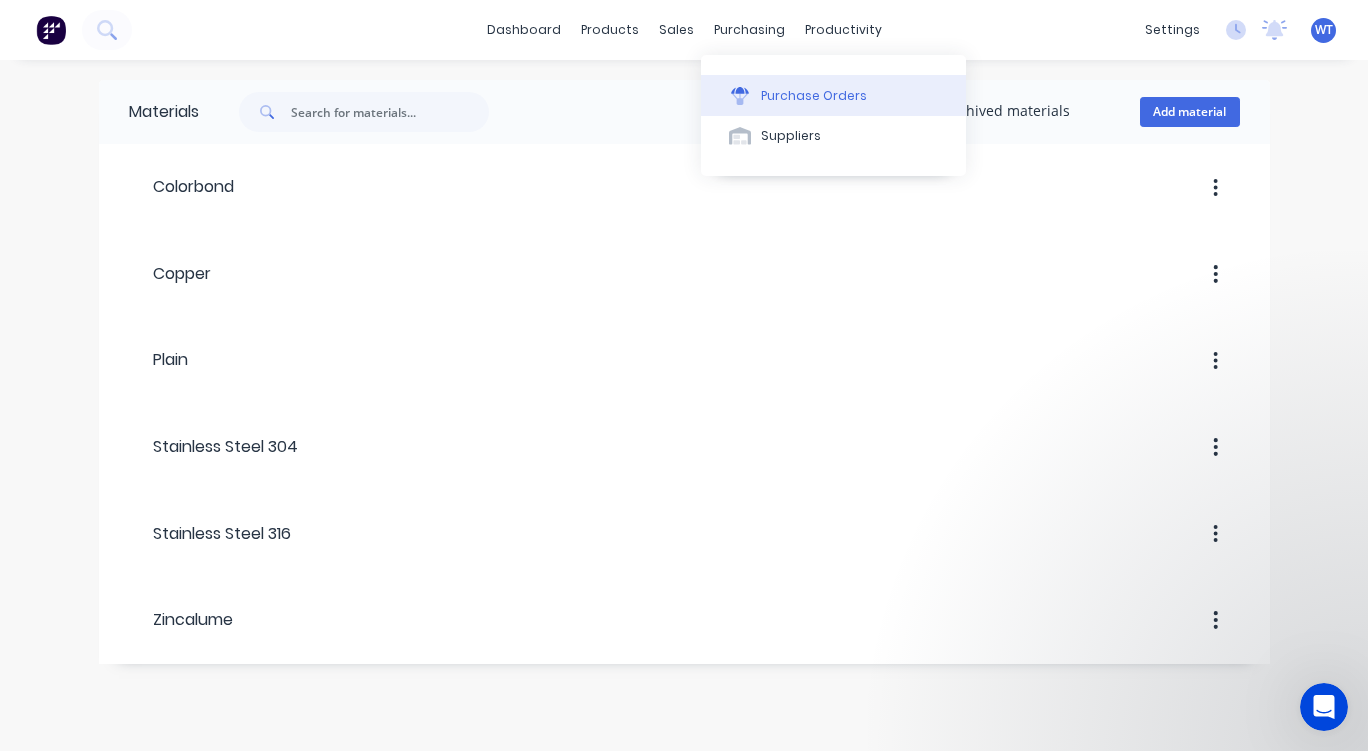 click on "Purchase Orders" at bounding box center [814, 96] 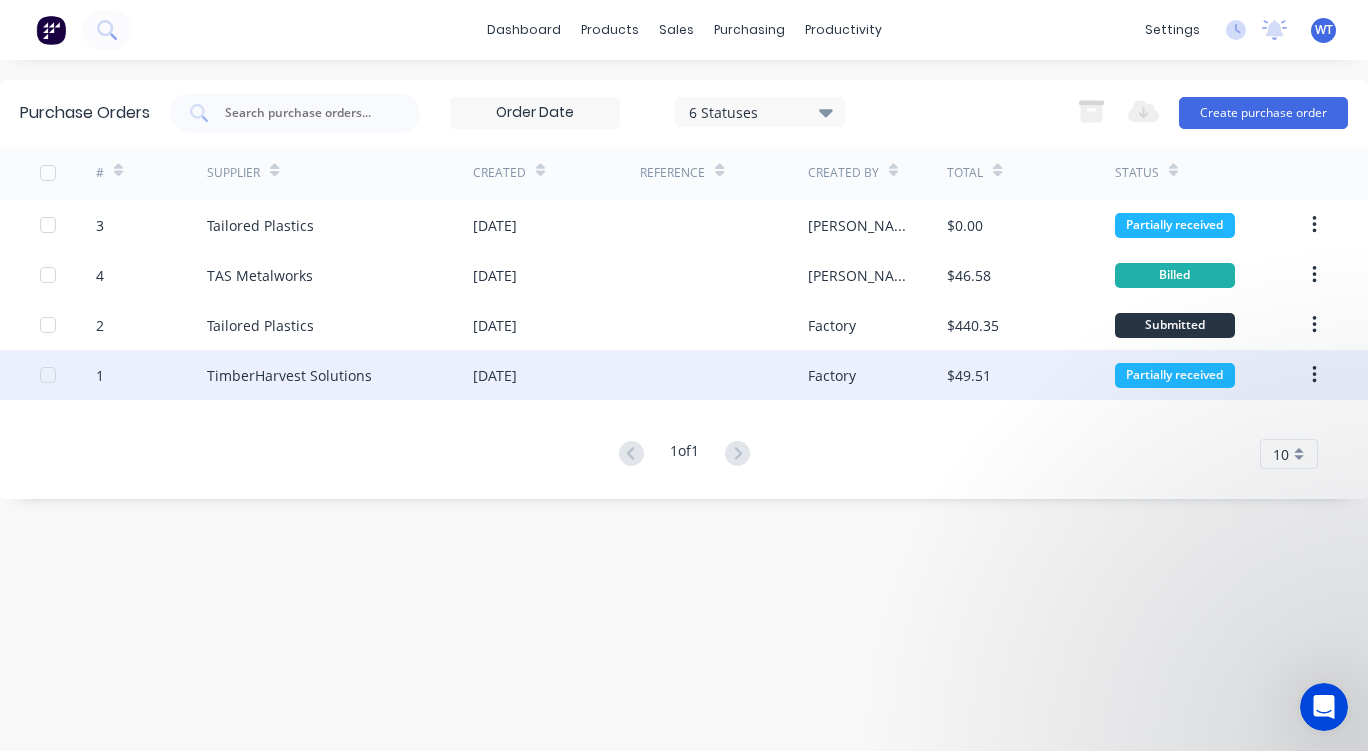 click on "TimberHarvest Solutions" at bounding box center [289, 375] 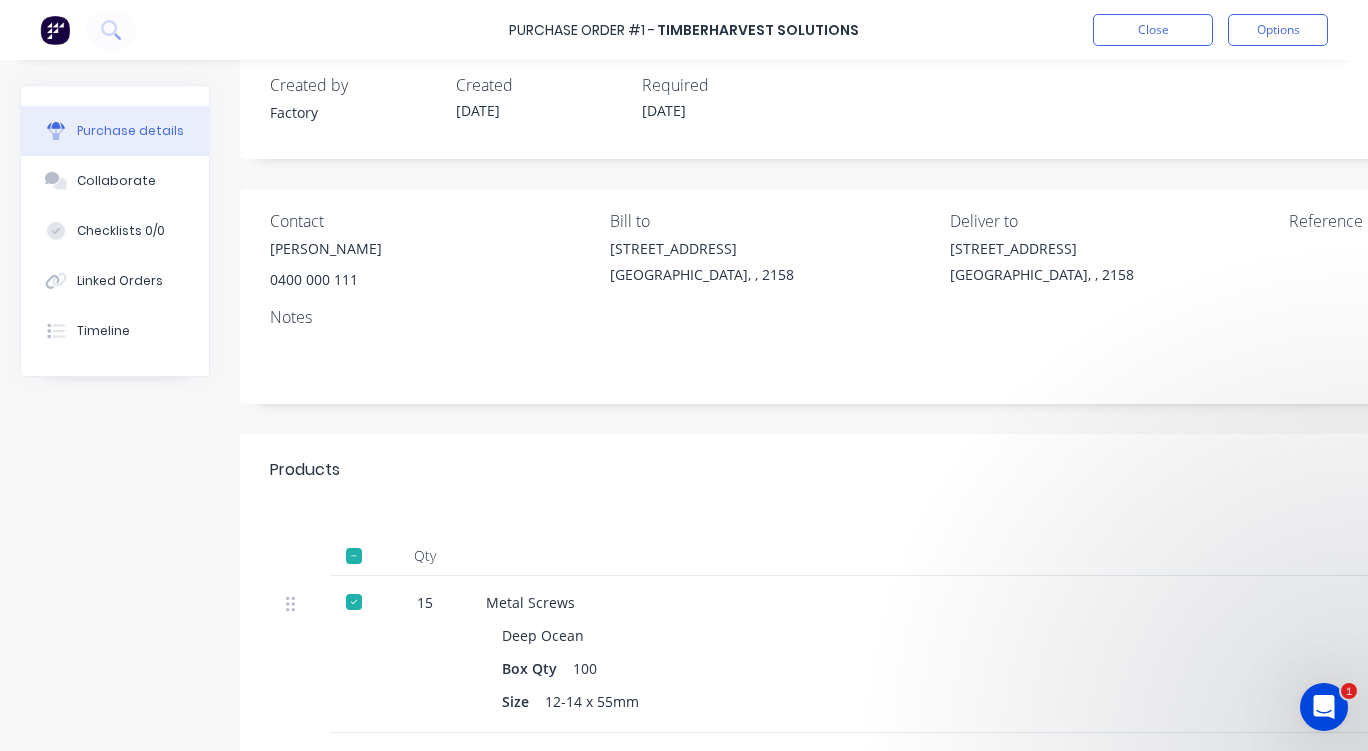 scroll, scrollTop: 0, scrollLeft: 0, axis: both 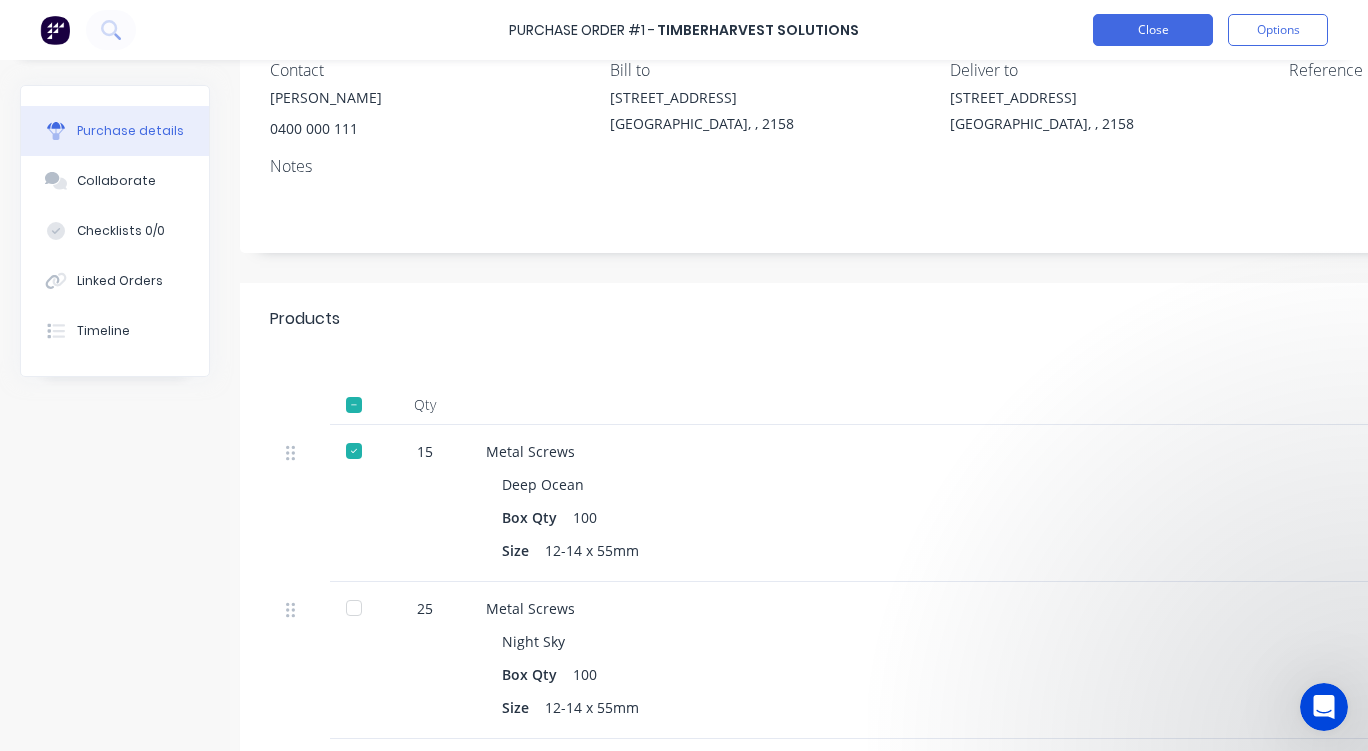 click on "Close" at bounding box center (1153, 30) 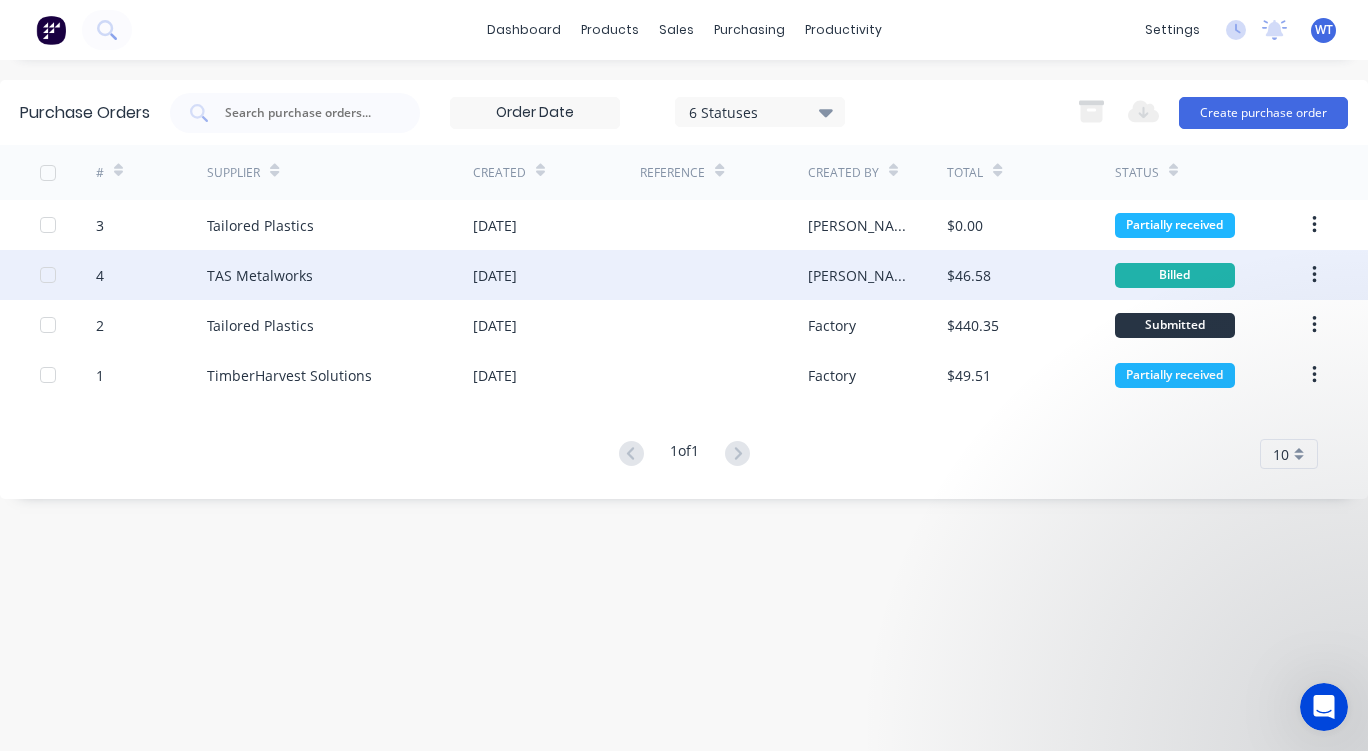 click 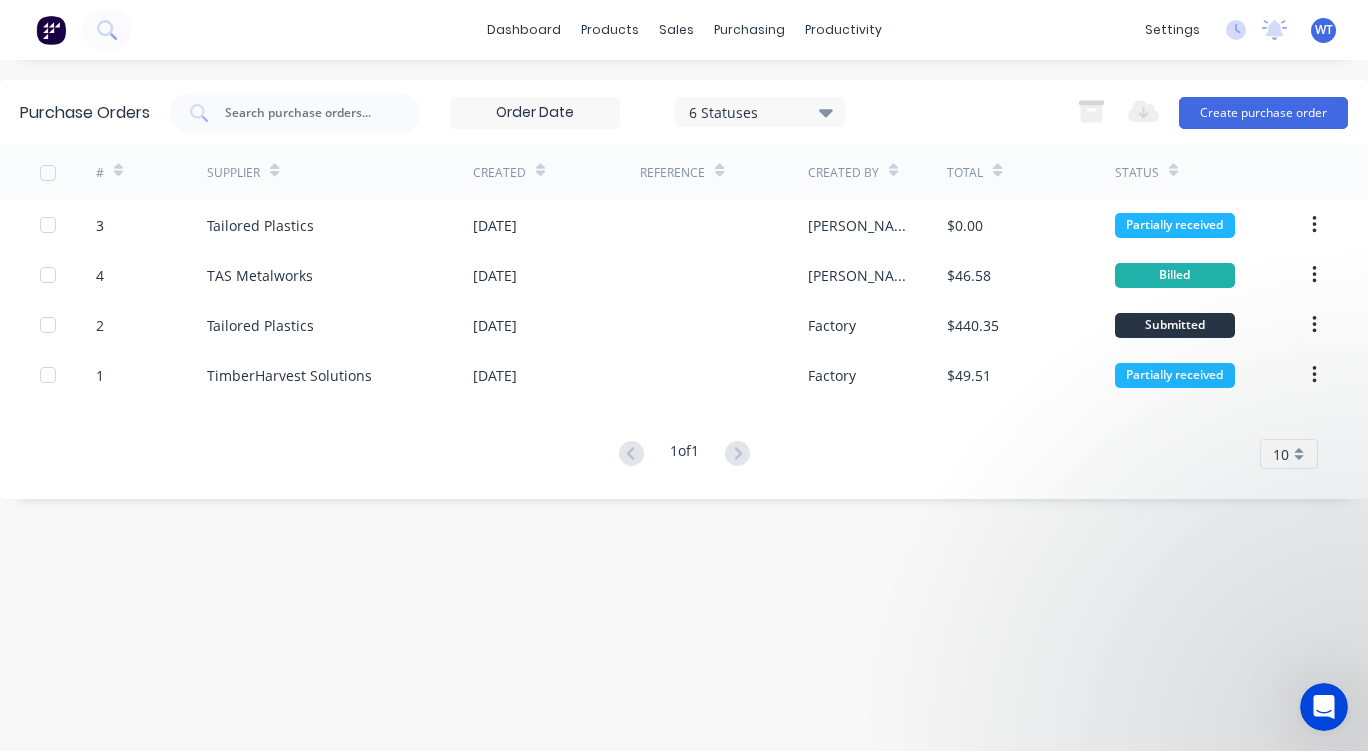 click on "Purchase Orders 6 Statuses 6 Statuses Export to Excel (XLSX) Create purchase order   #   Supplier   Created   Reference   Created By   Total   Status   3 Tailored Plastics [DATE] [PERSON_NAME] $0.00 Partially received   4 TAS Metalworks [DATE] [PERSON_NAME] $46.58 Billed   2 Tailored Plastics [DATE] Factory $440.35 Submitted   1 TimberHarvest Solutions [DATE] Factory $49.51 Partially received   1  of  1 10 5 10 15 20 25 30 35" at bounding box center [684, 289] 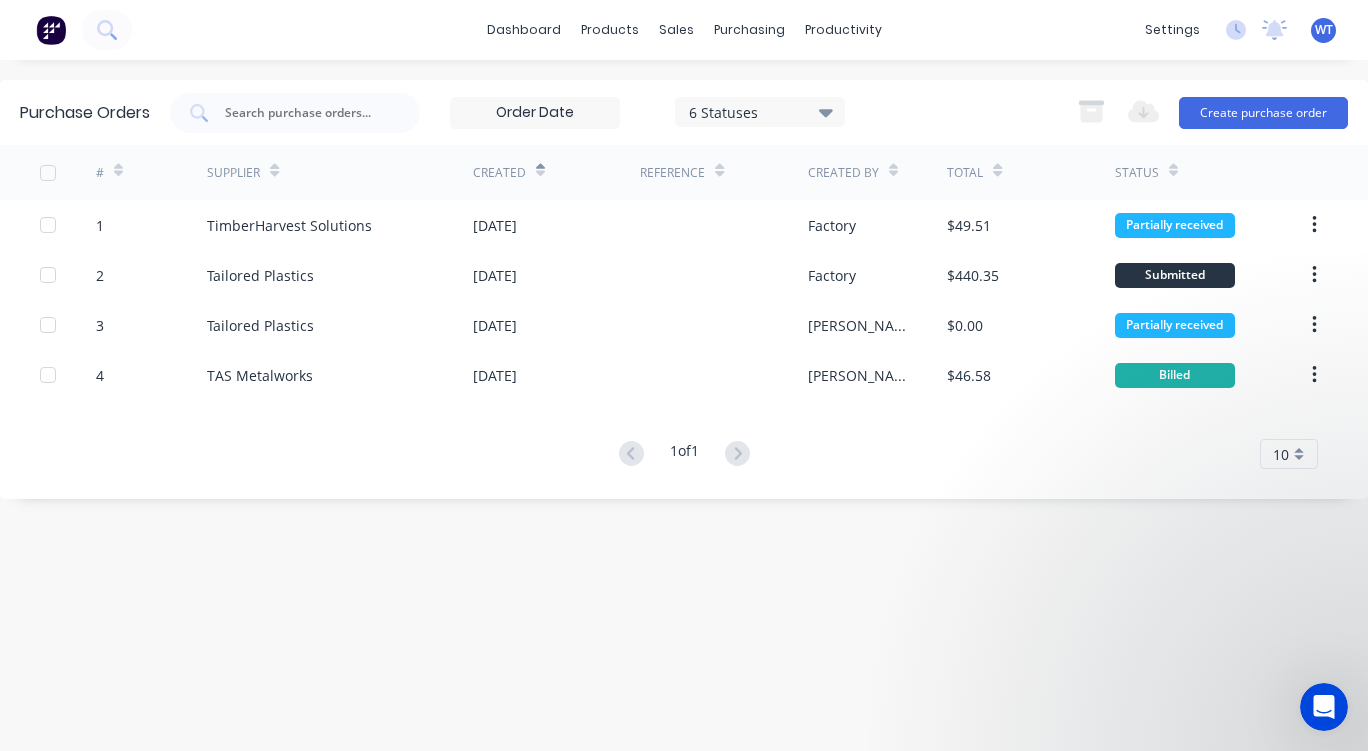 click 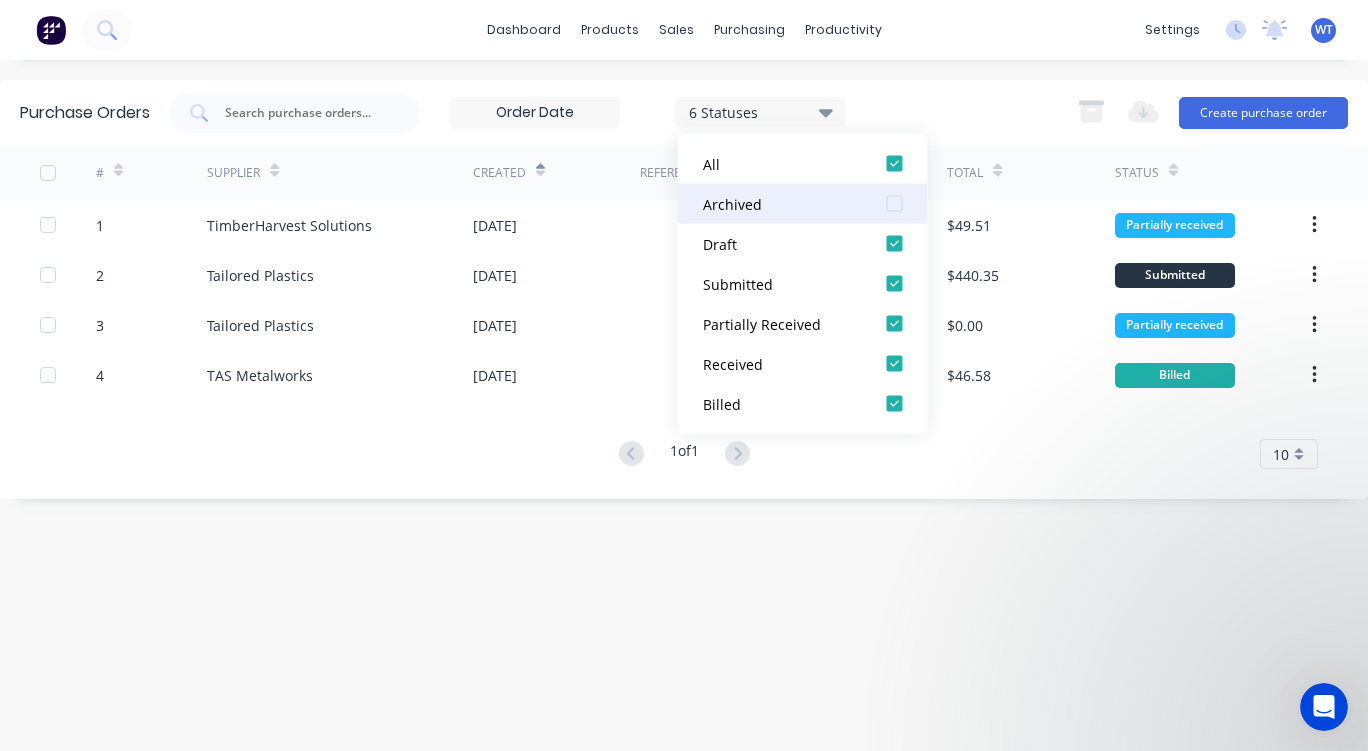 click at bounding box center [895, 204] 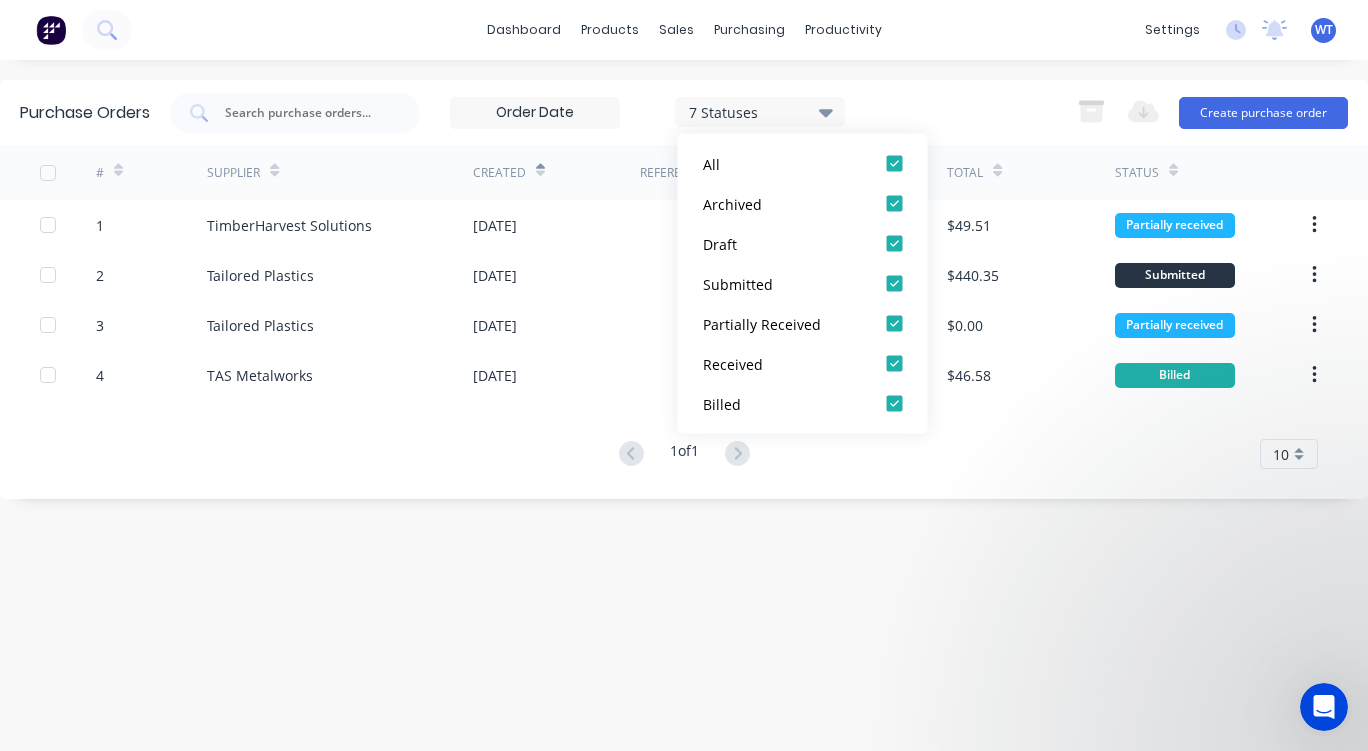 click on "Purchase Orders 7 Statuses 7 Statuses Export to Excel (XLSX) Create purchase order   #   Supplier   Created   Reference   Created By   Total   Status   1 TimberHarvest Solutions [DATE] Factory $49.51 Partially received   2 Tailored Plastics [DATE] Factory $440.35 Submitted   3 Tailored Plastics [DATE] [PERSON_NAME] $0.00 Partially received   4 TAS Metalworks [DATE] [PERSON_NAME] $46.58 Billed   1  of  1 10 5 10 15 20 25 30 35" at bounding box center [684, 289] 